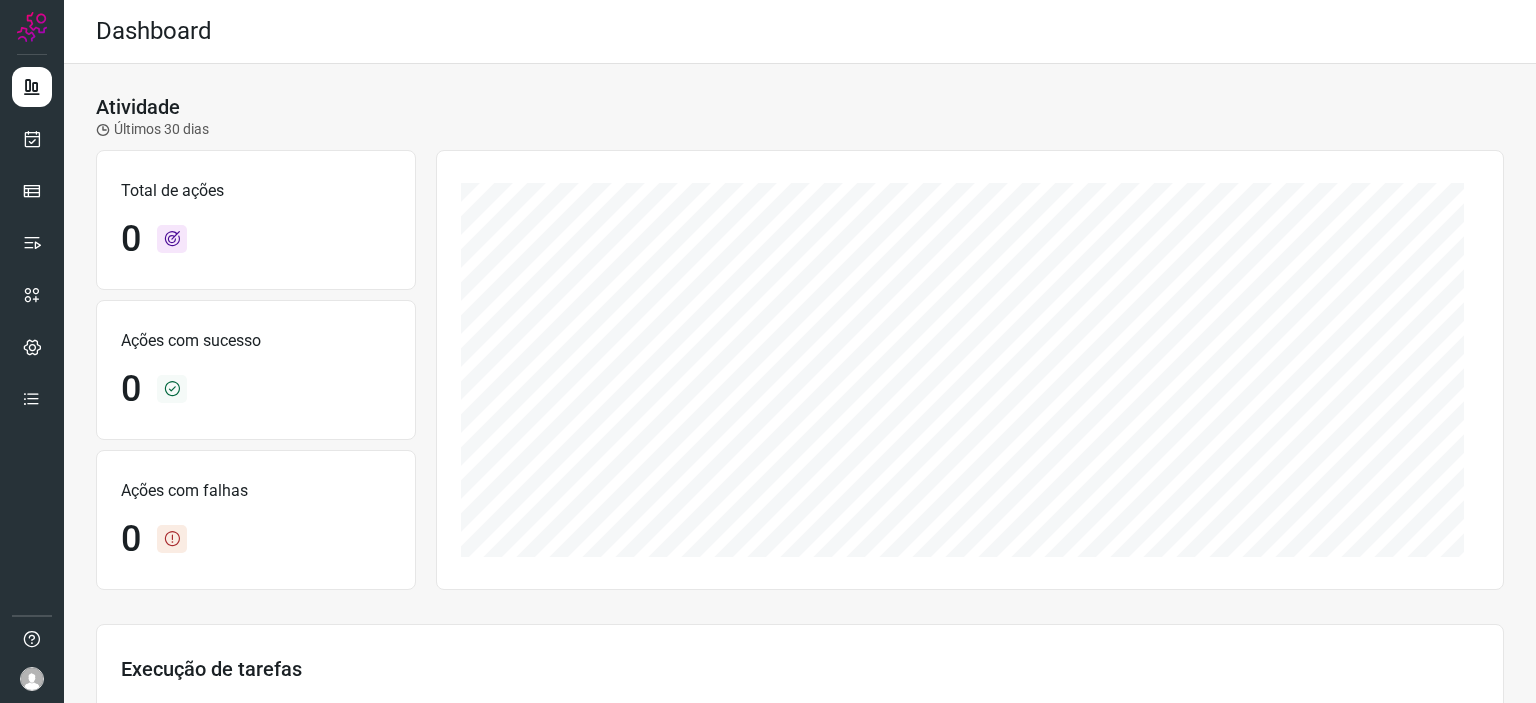scroll, scrollTop: 0, scrollLeft: 0, axis: both 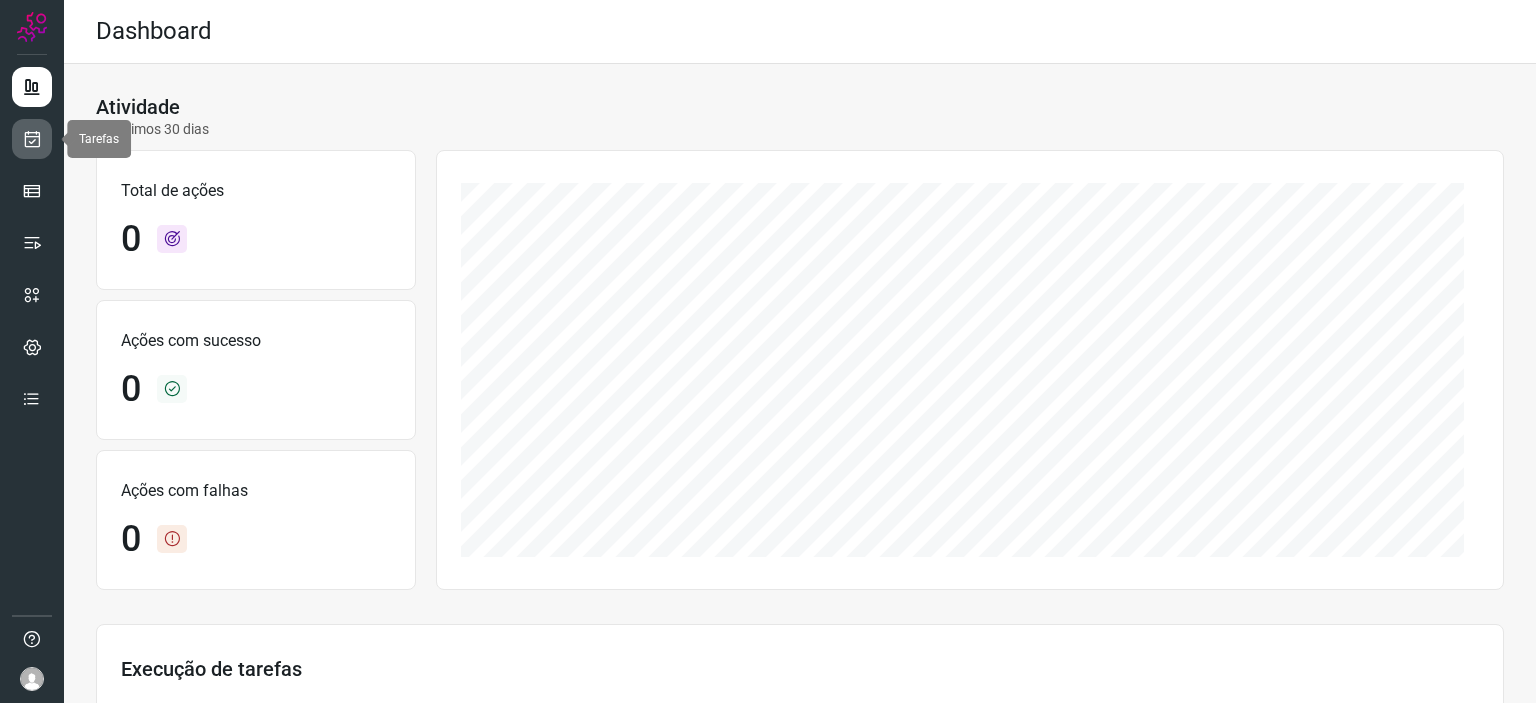 click at bounding box center (32, 139) 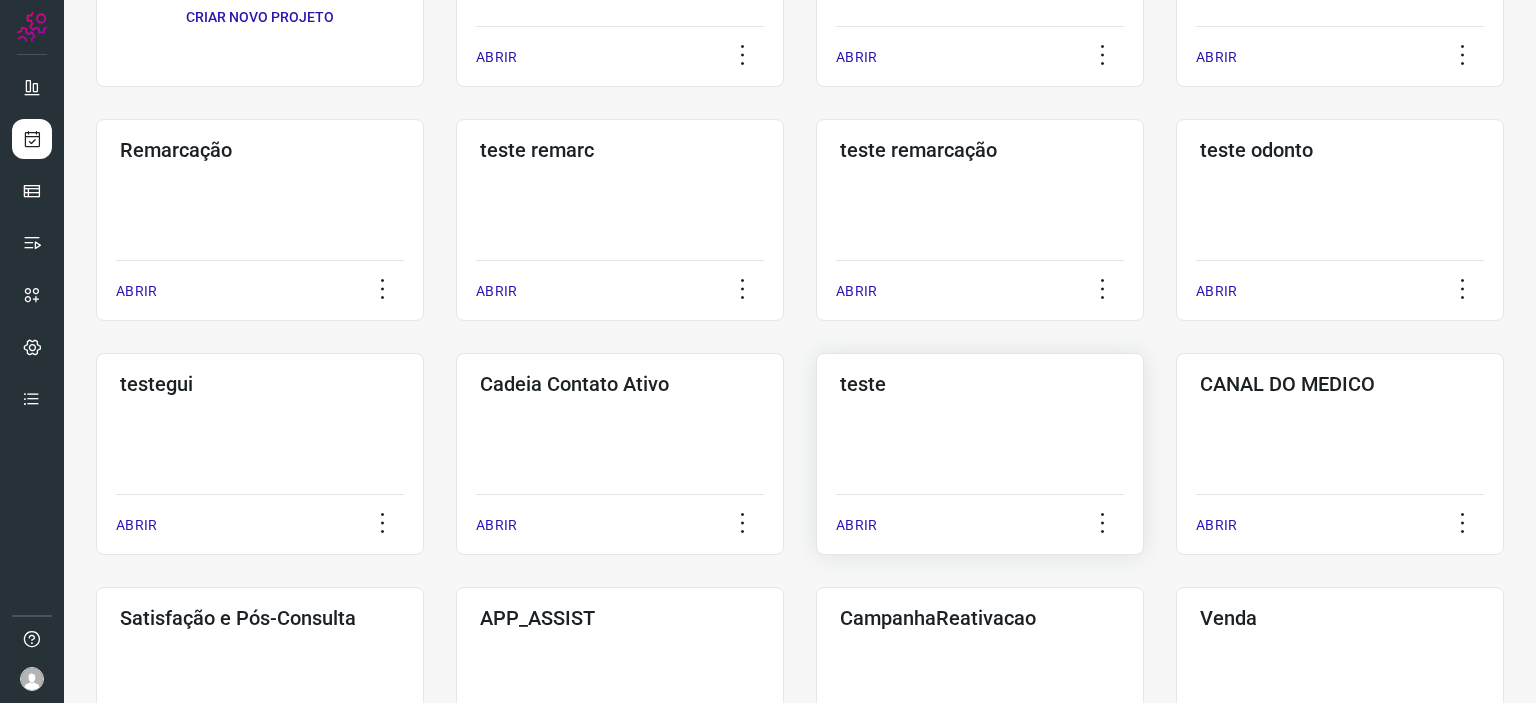 scroll, scrollTop: 500, scrollLeft: 0, axis: vertical 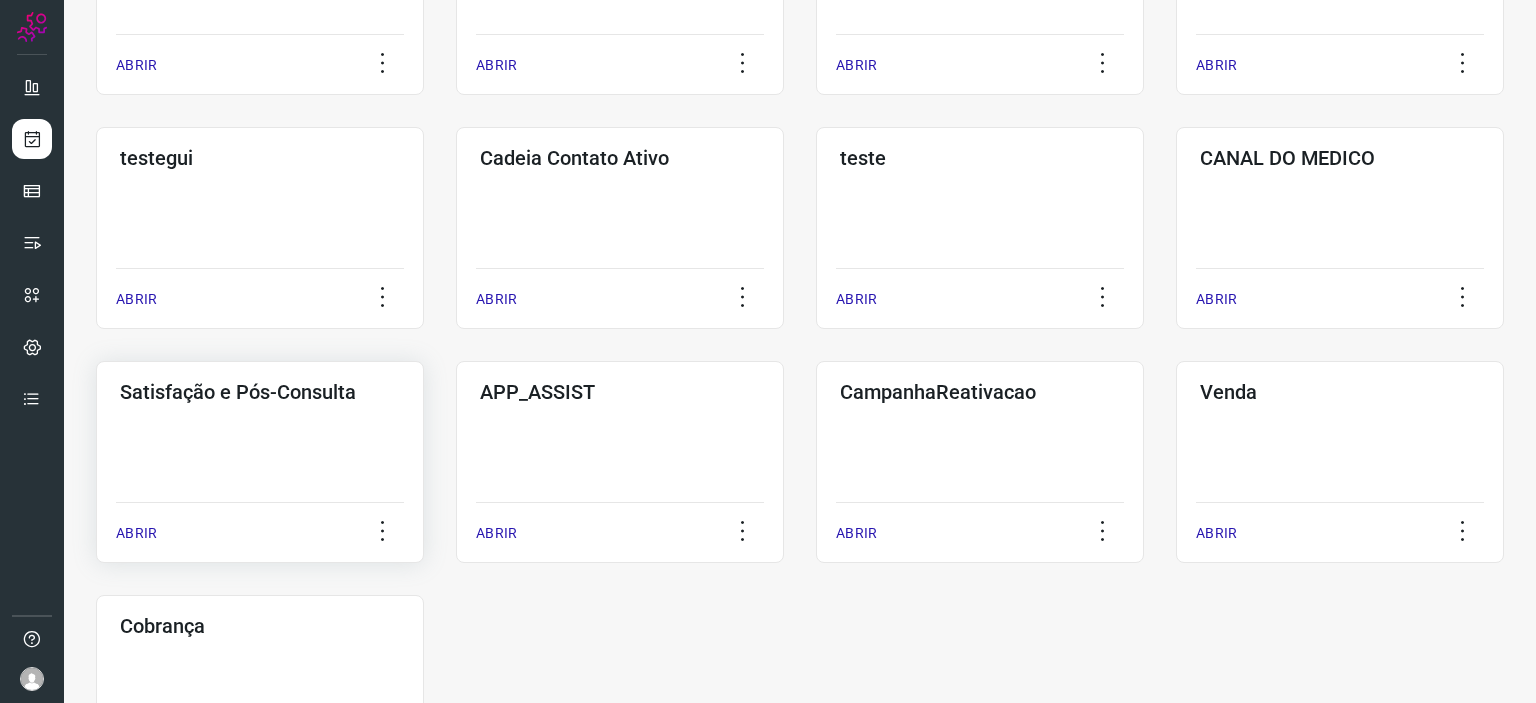 click on "Satisfação e Pós-Consulta  ABRIR" 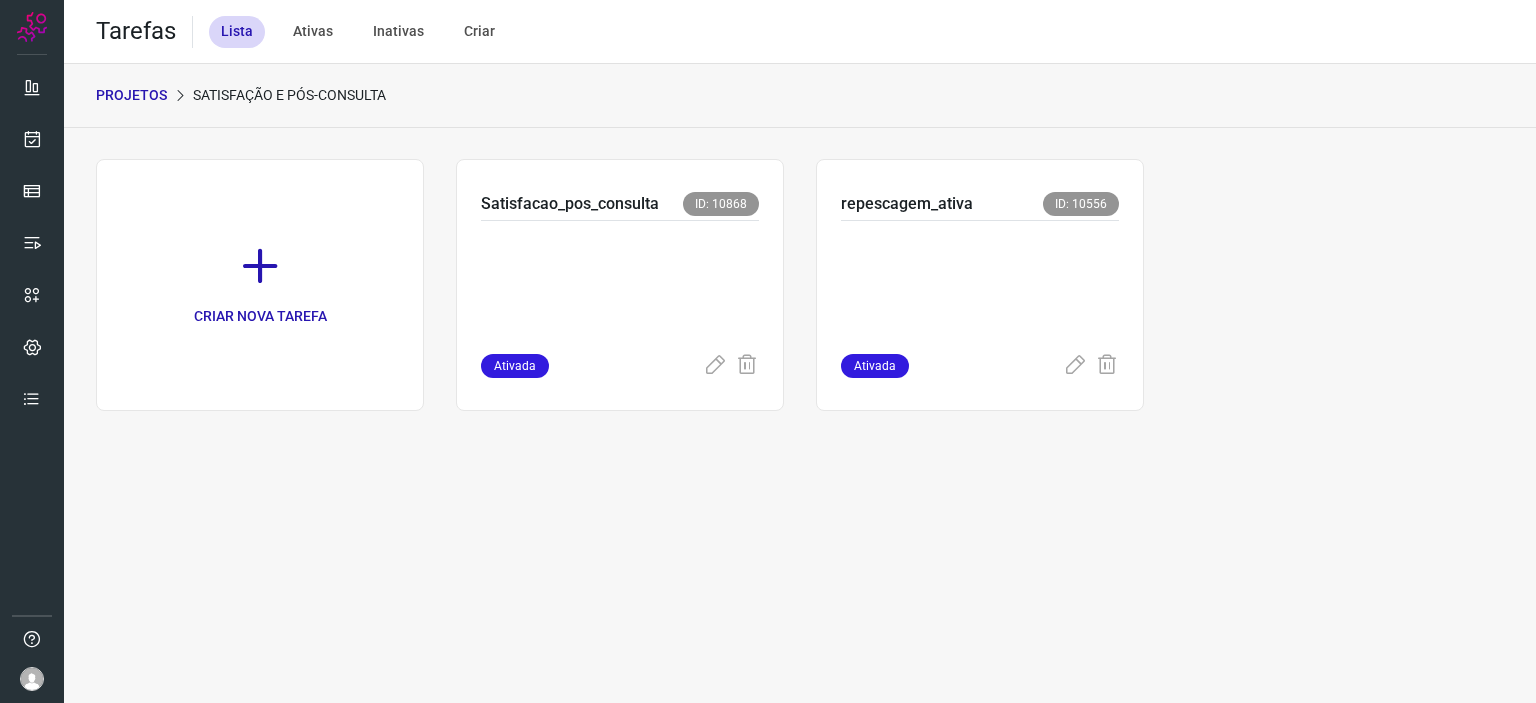 scroll, scrollTop: 0, scrollLeft: 0, axis: both 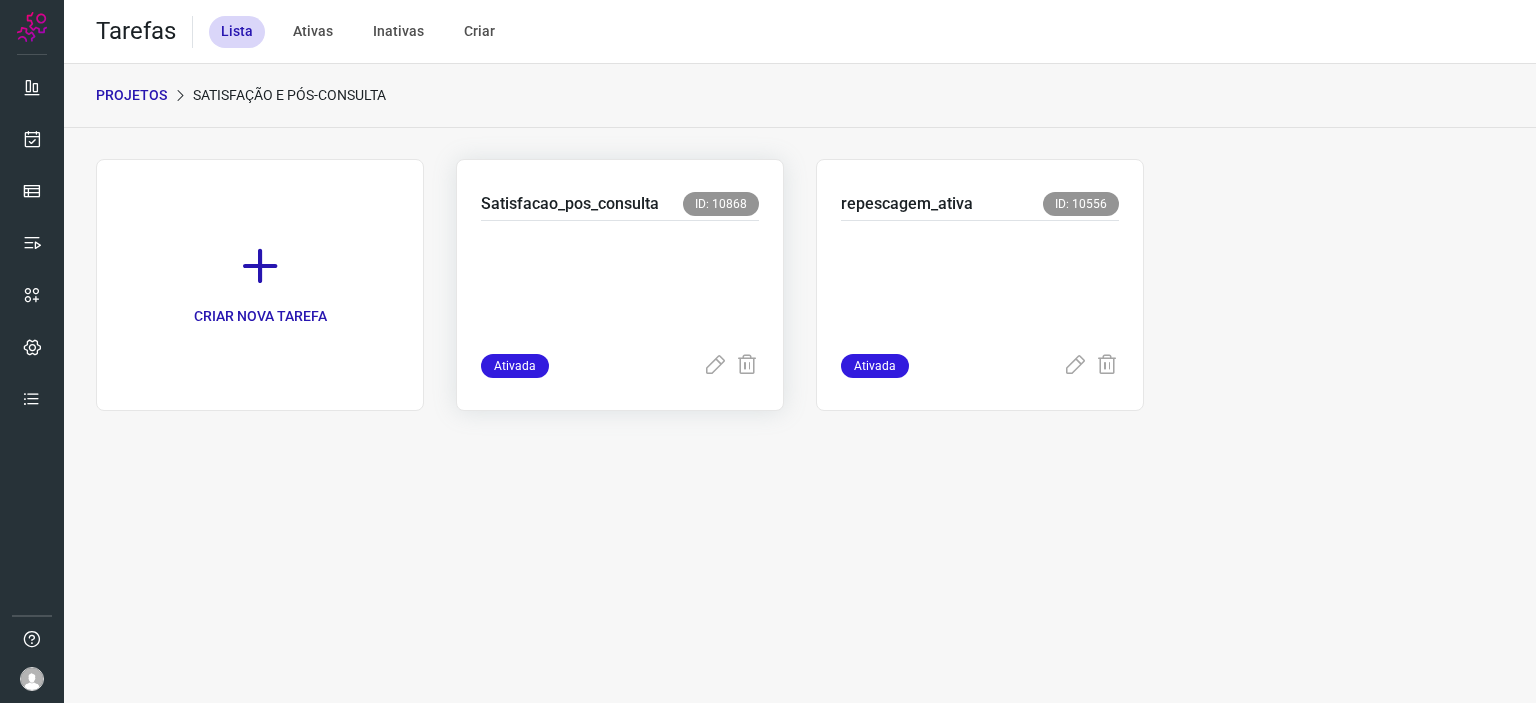 click at bounding box center (620, 283) 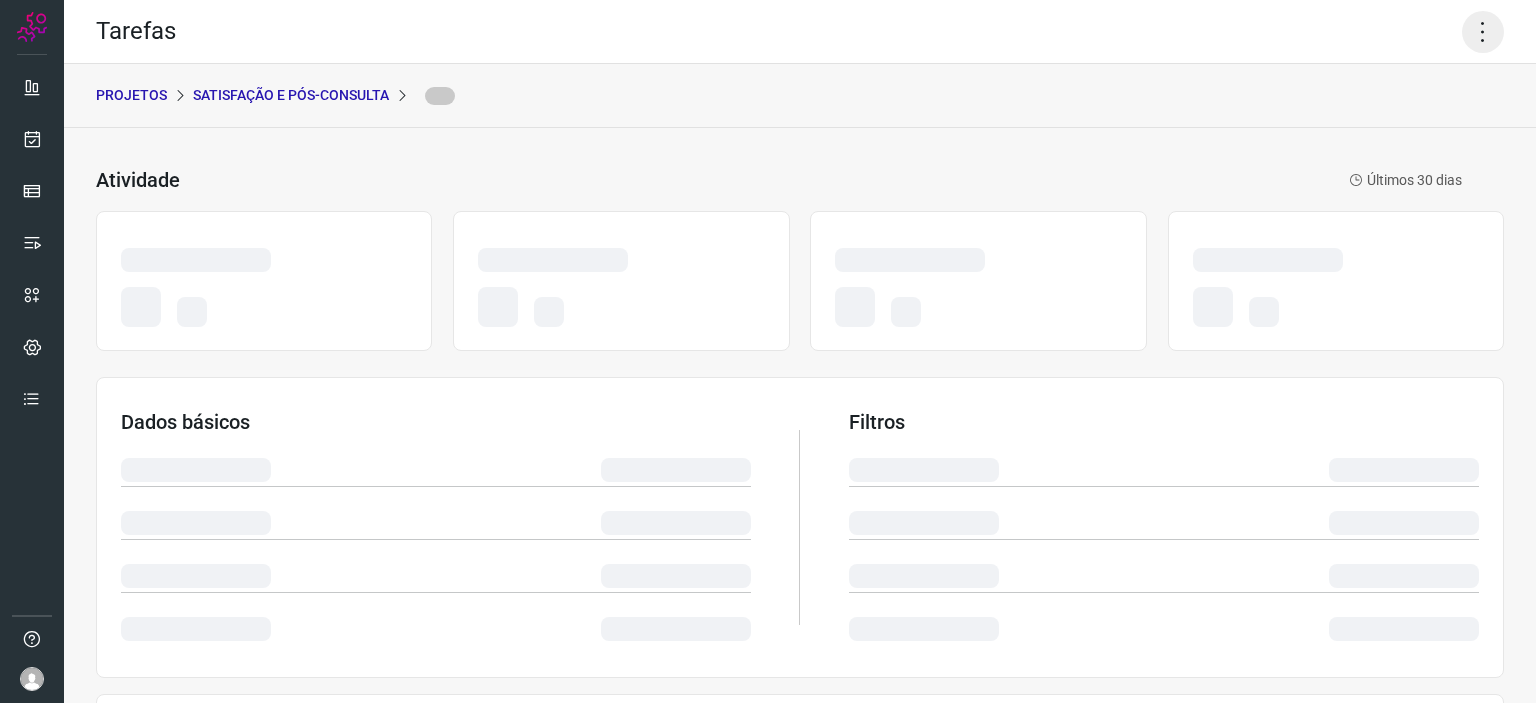 click 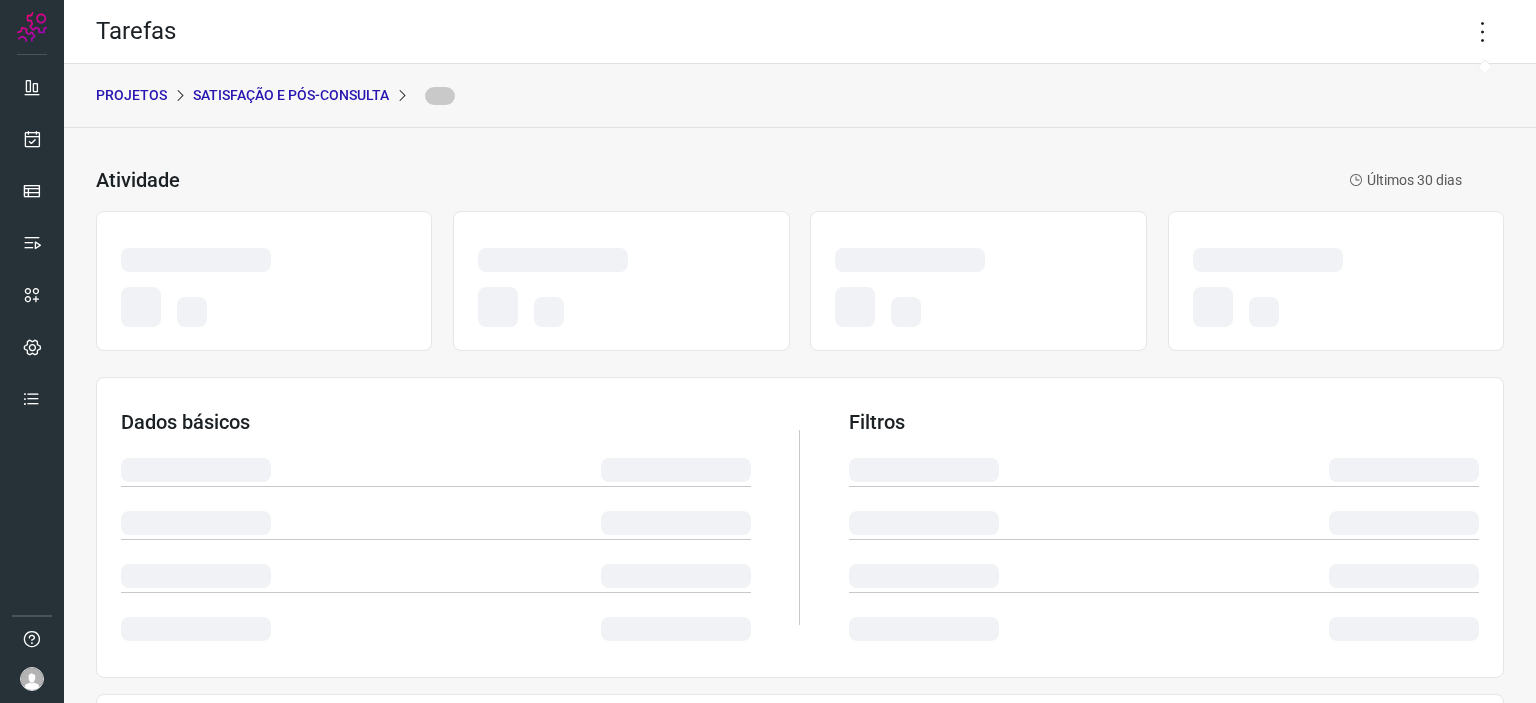 click on "Tarefas" at bounding box center [800, 32] 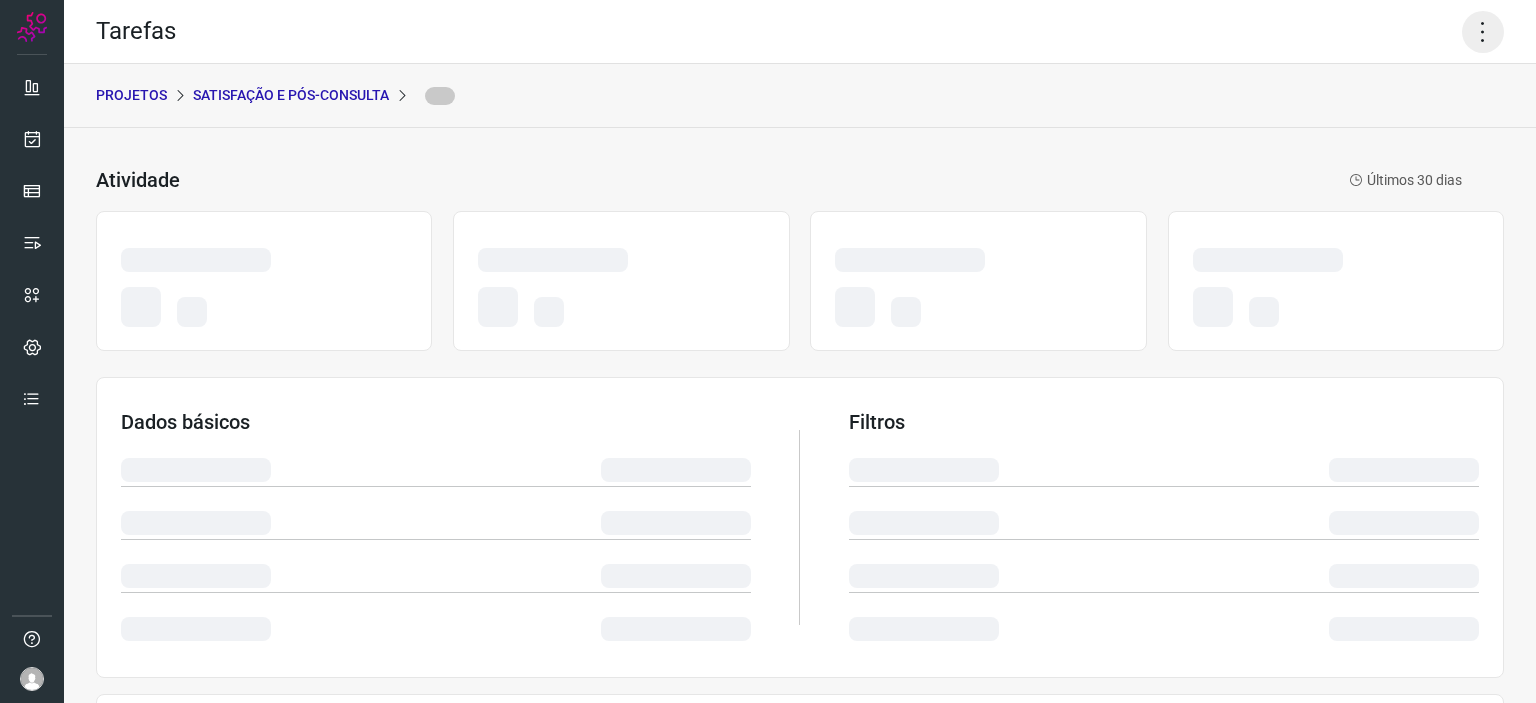 click 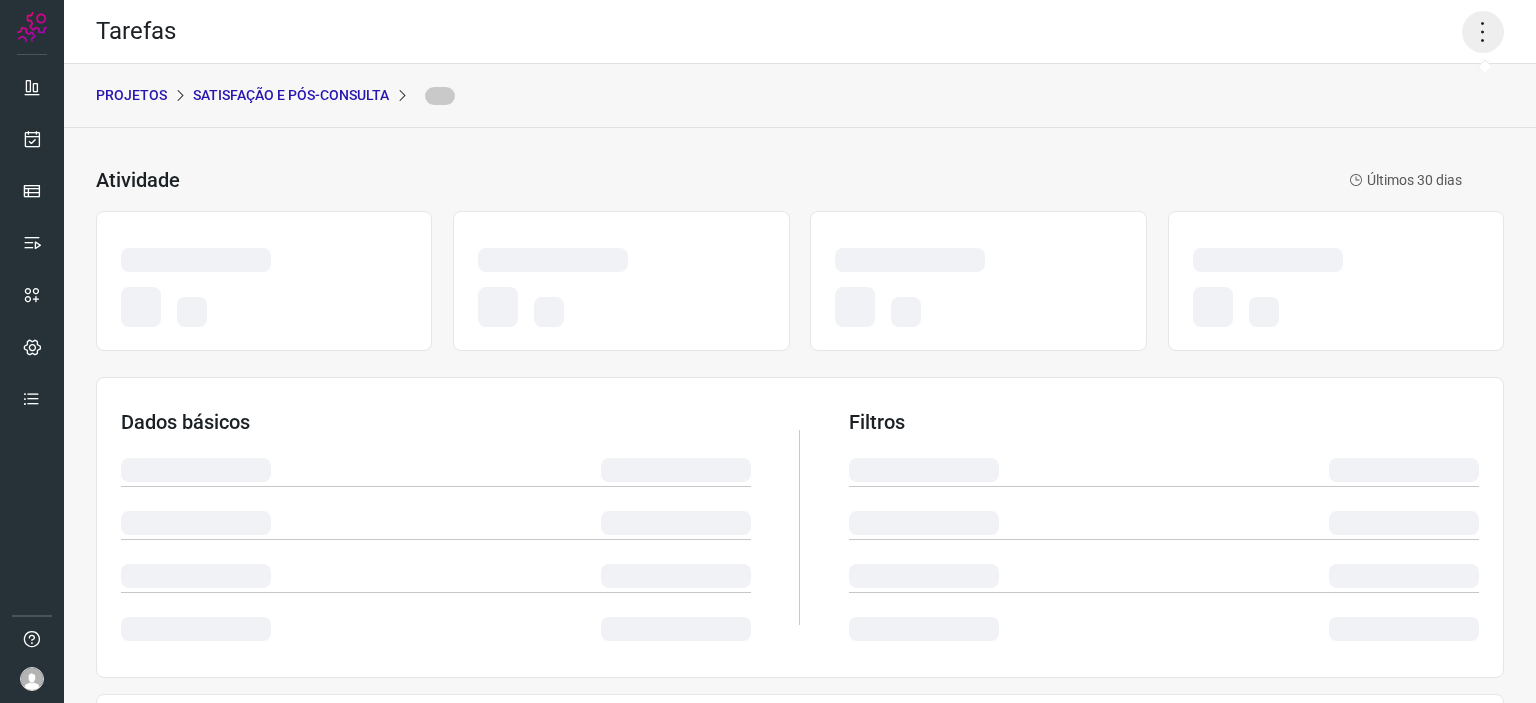 click 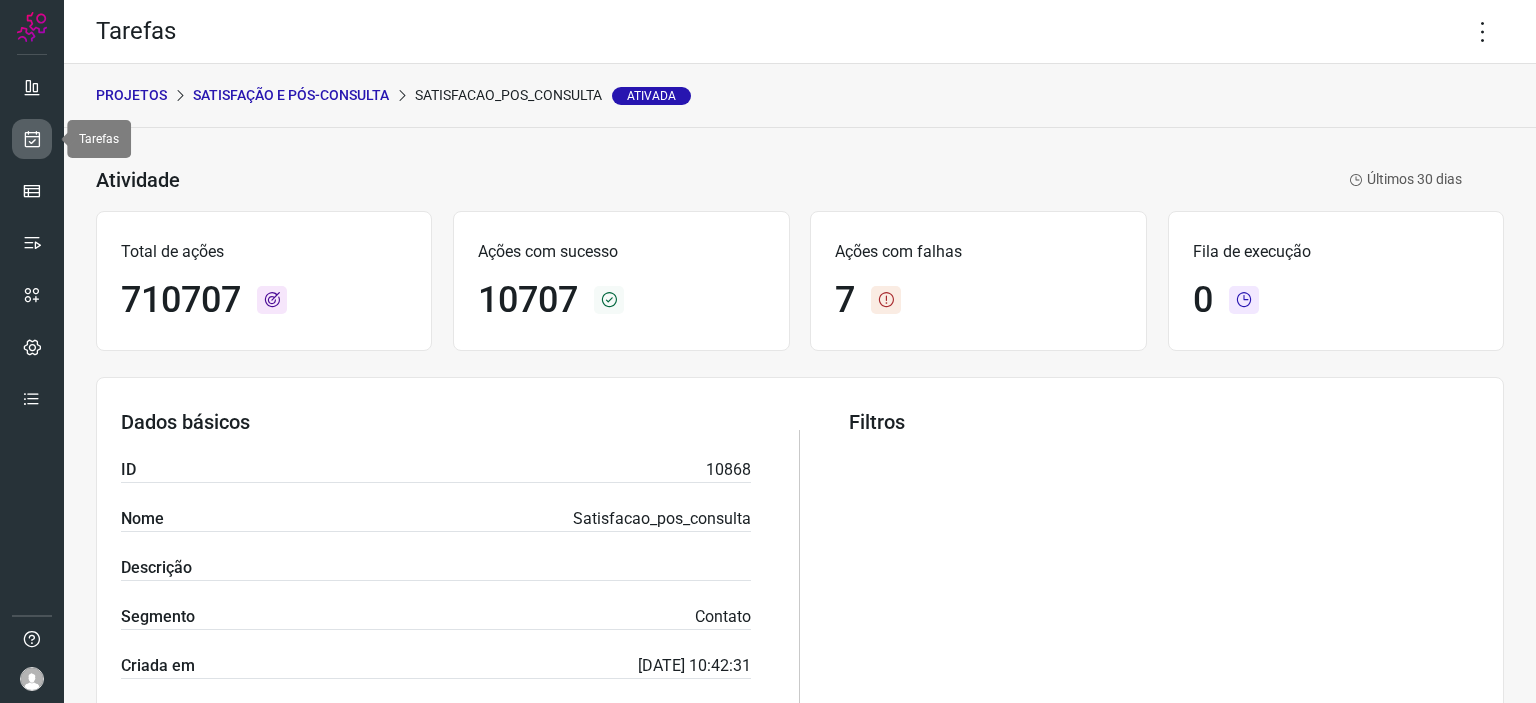 click at bounding box center [32, 139] 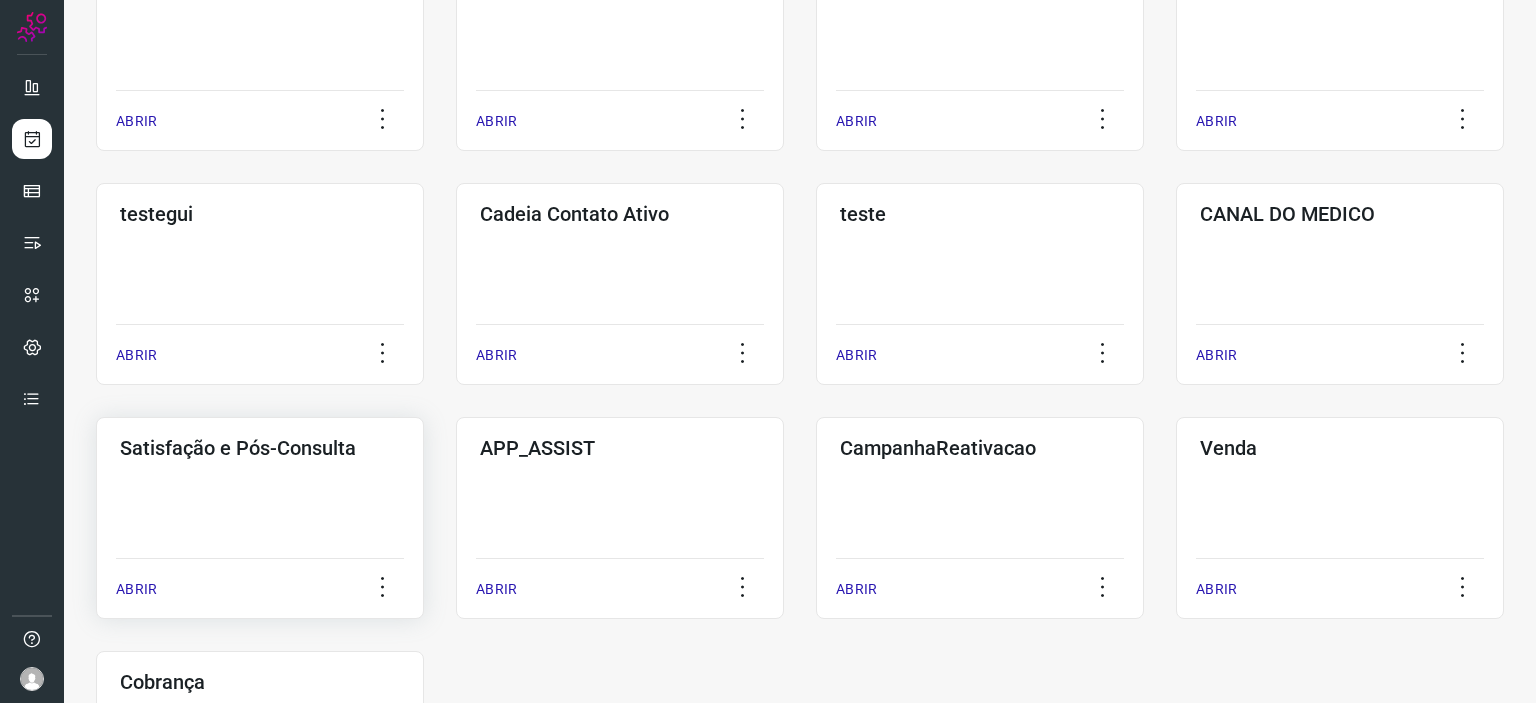 click on "Satisfação e Pós-Consulta  ABRIR" 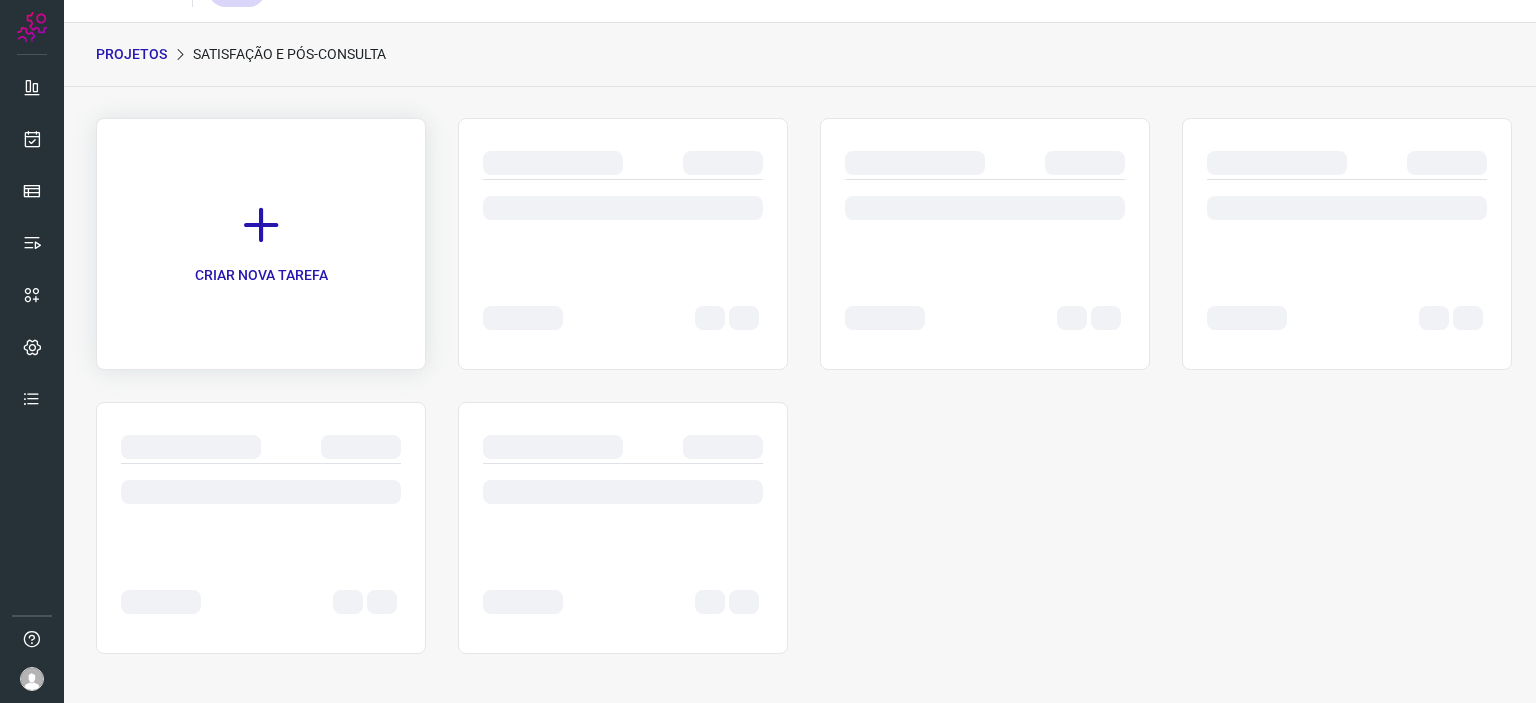 scroll, scrollTop: 0, scrollLeft: 0, axis: both 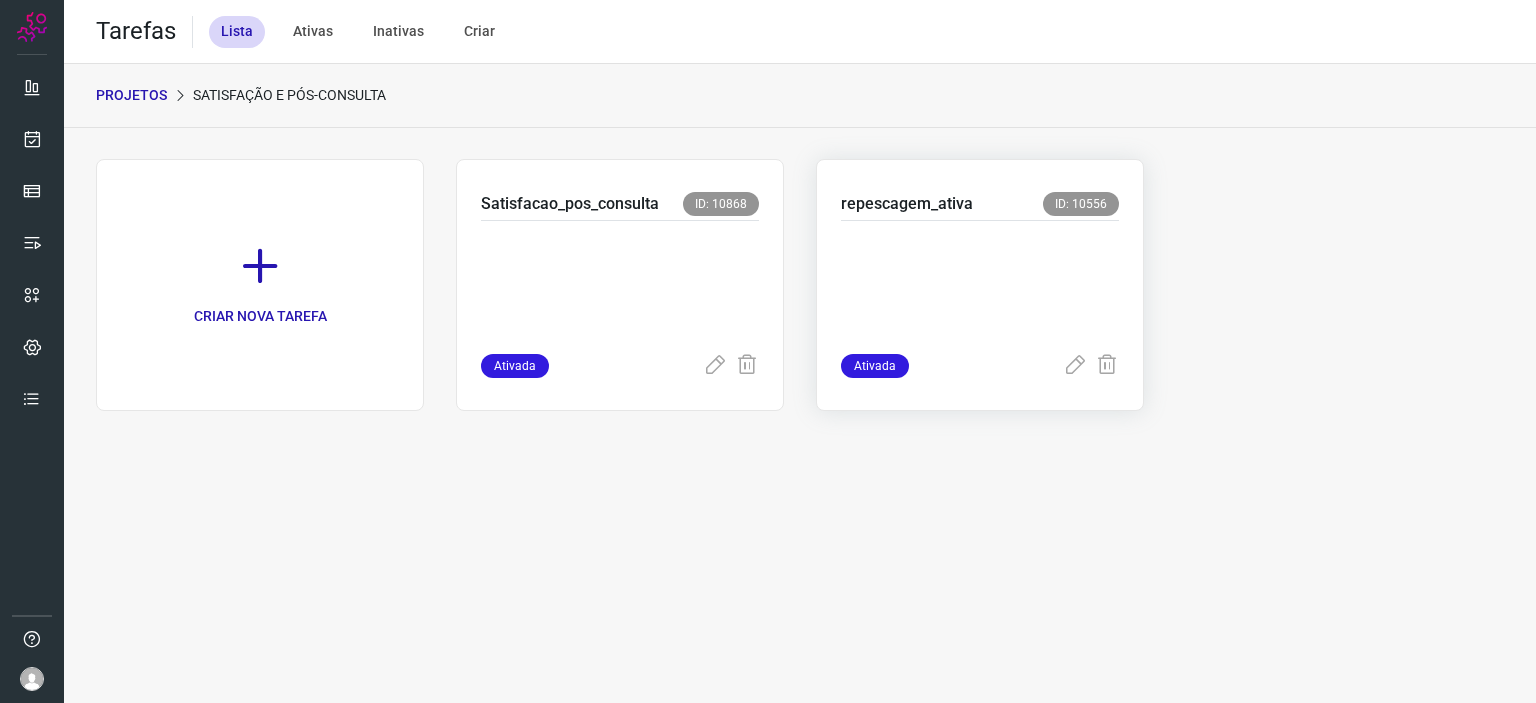 click at bounding box center [980, 283] 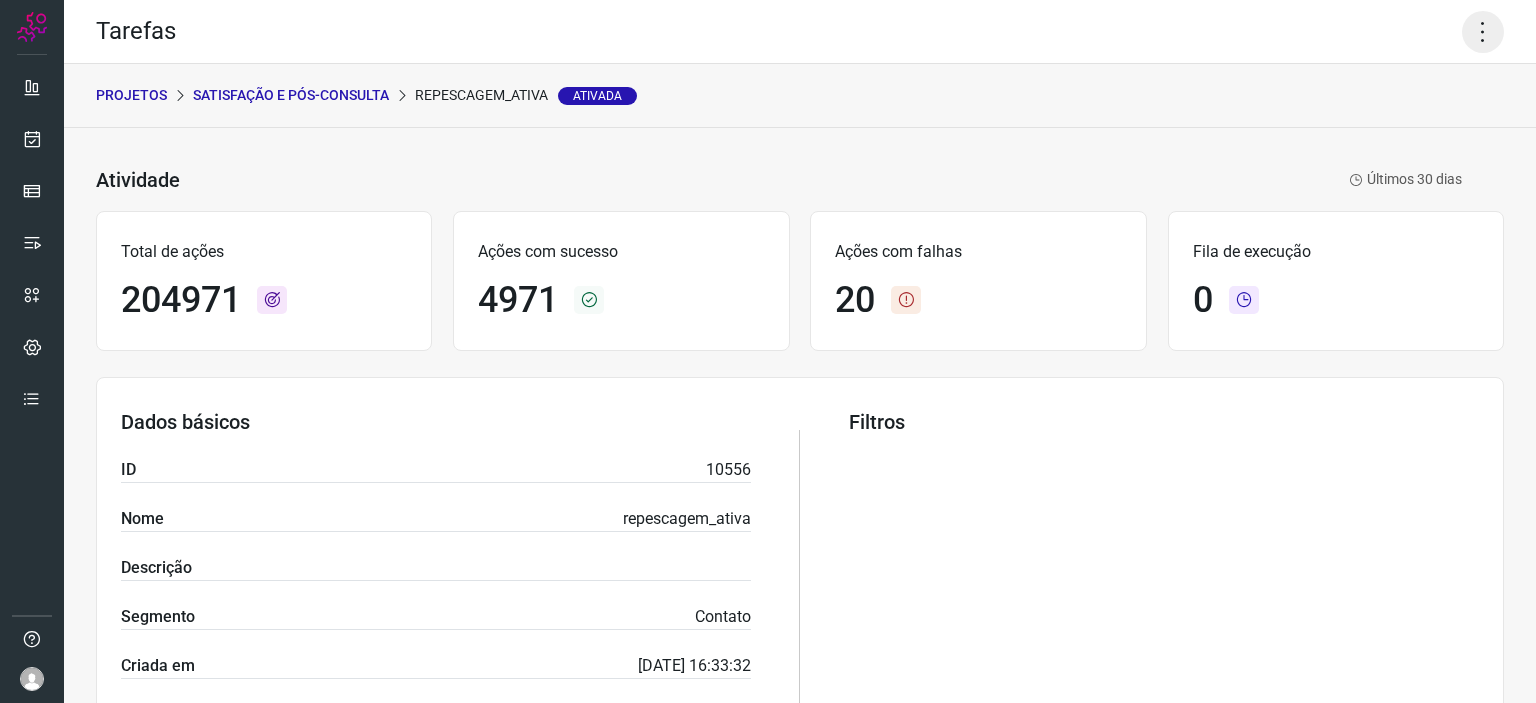 click 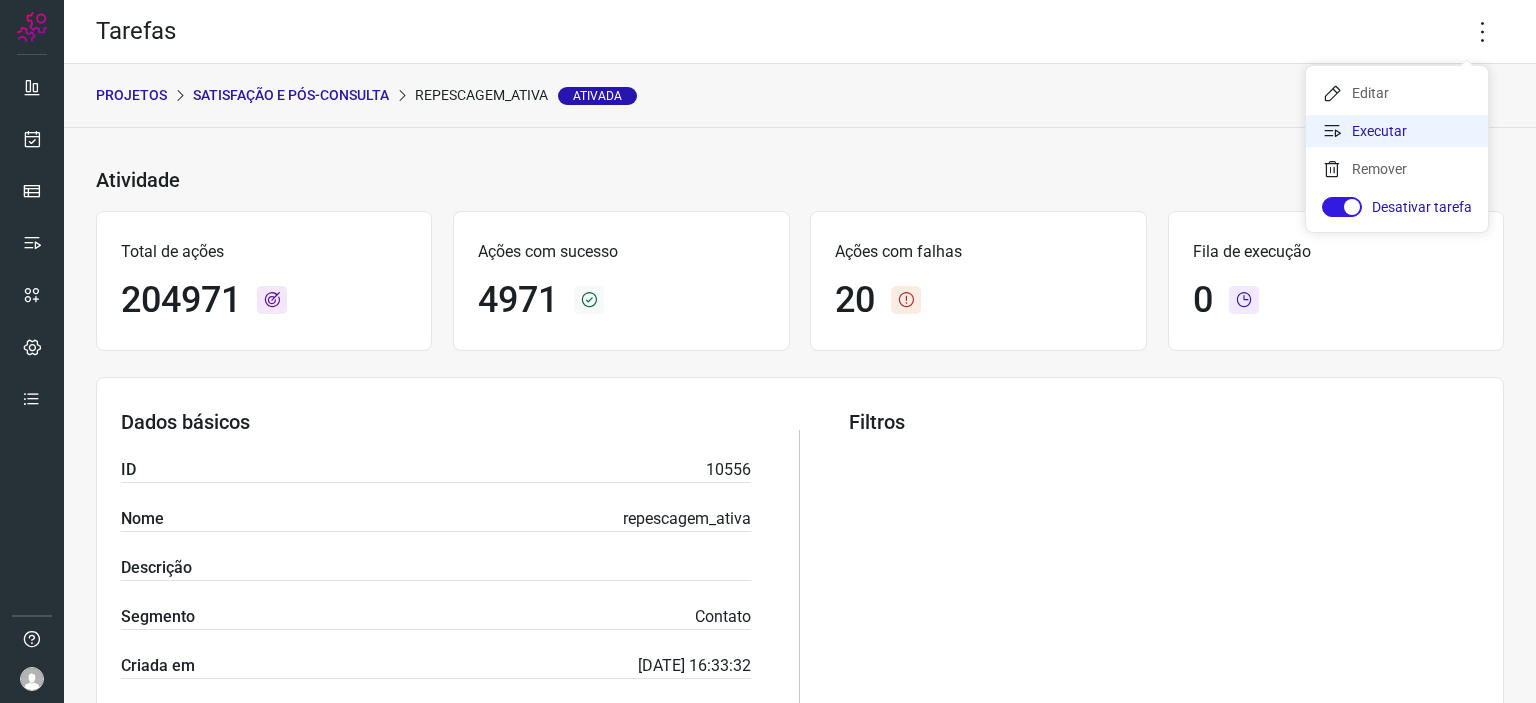 click on "Executar" 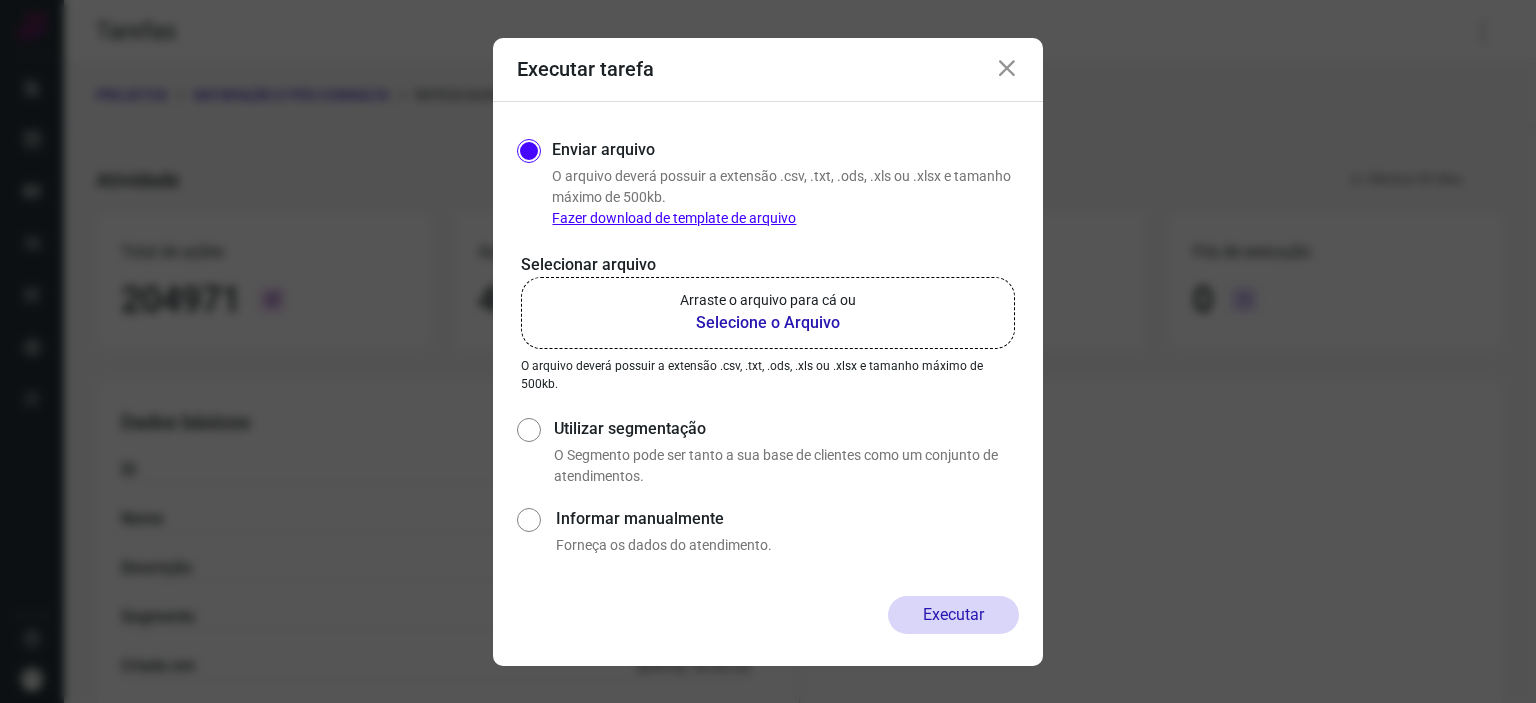 click on "Selecione o Arquivo" at bounding box center [768, 323] 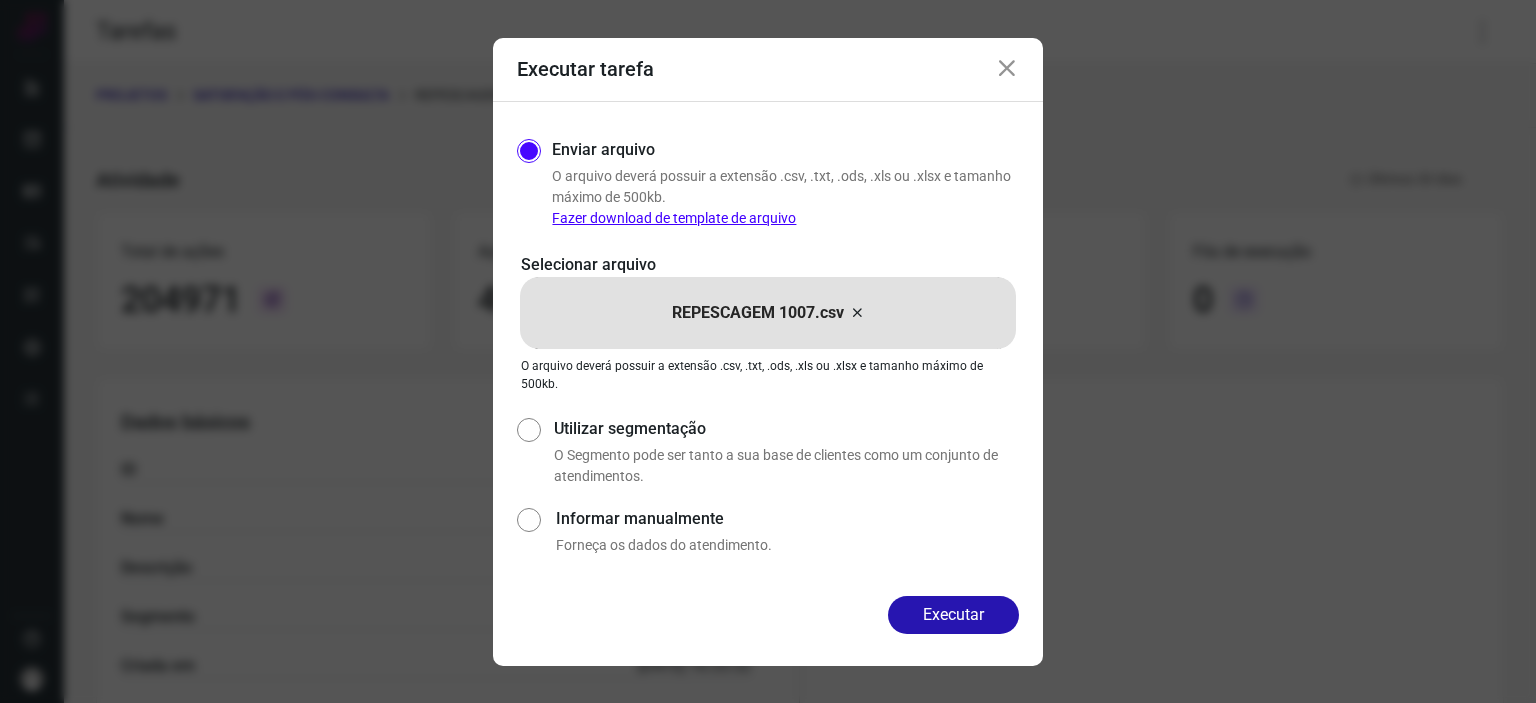 click at bounding box center (1007, 69) 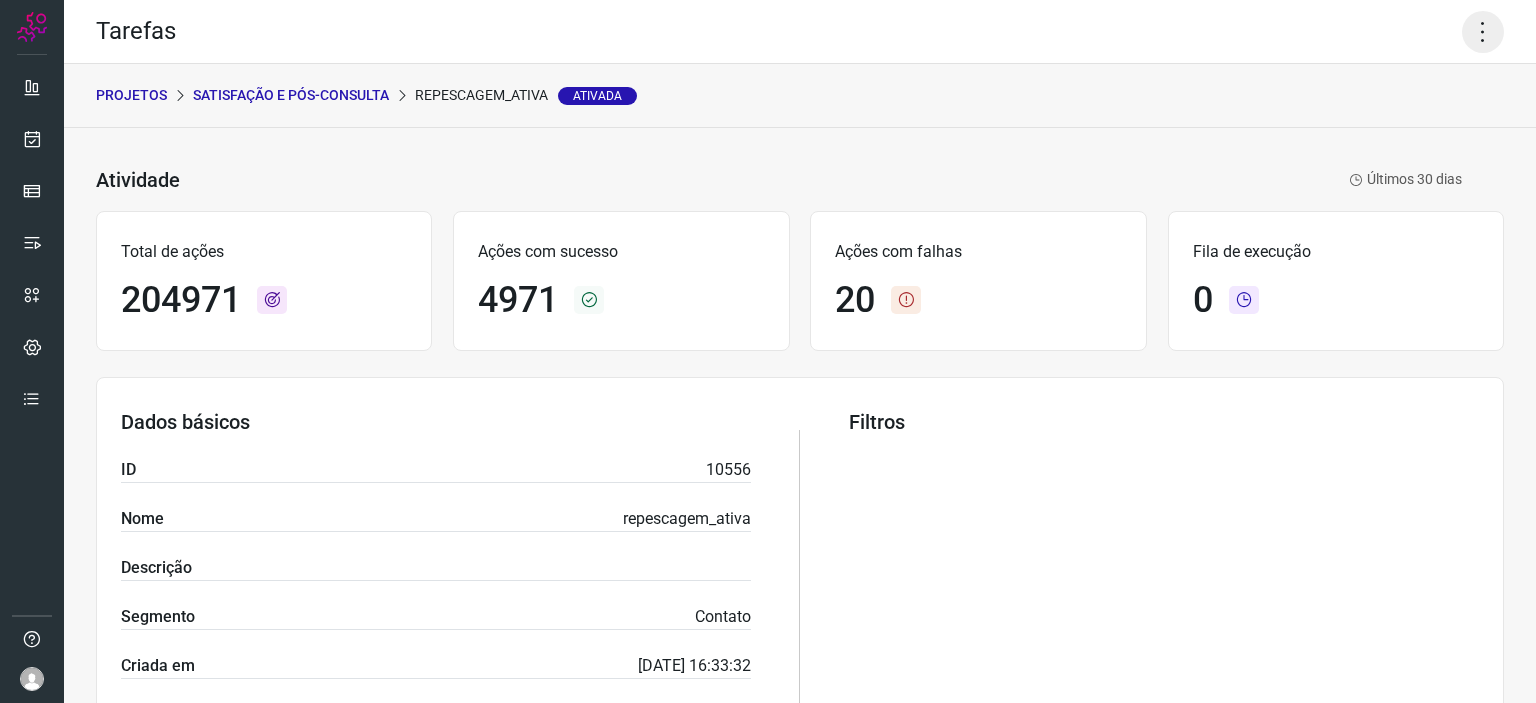 click 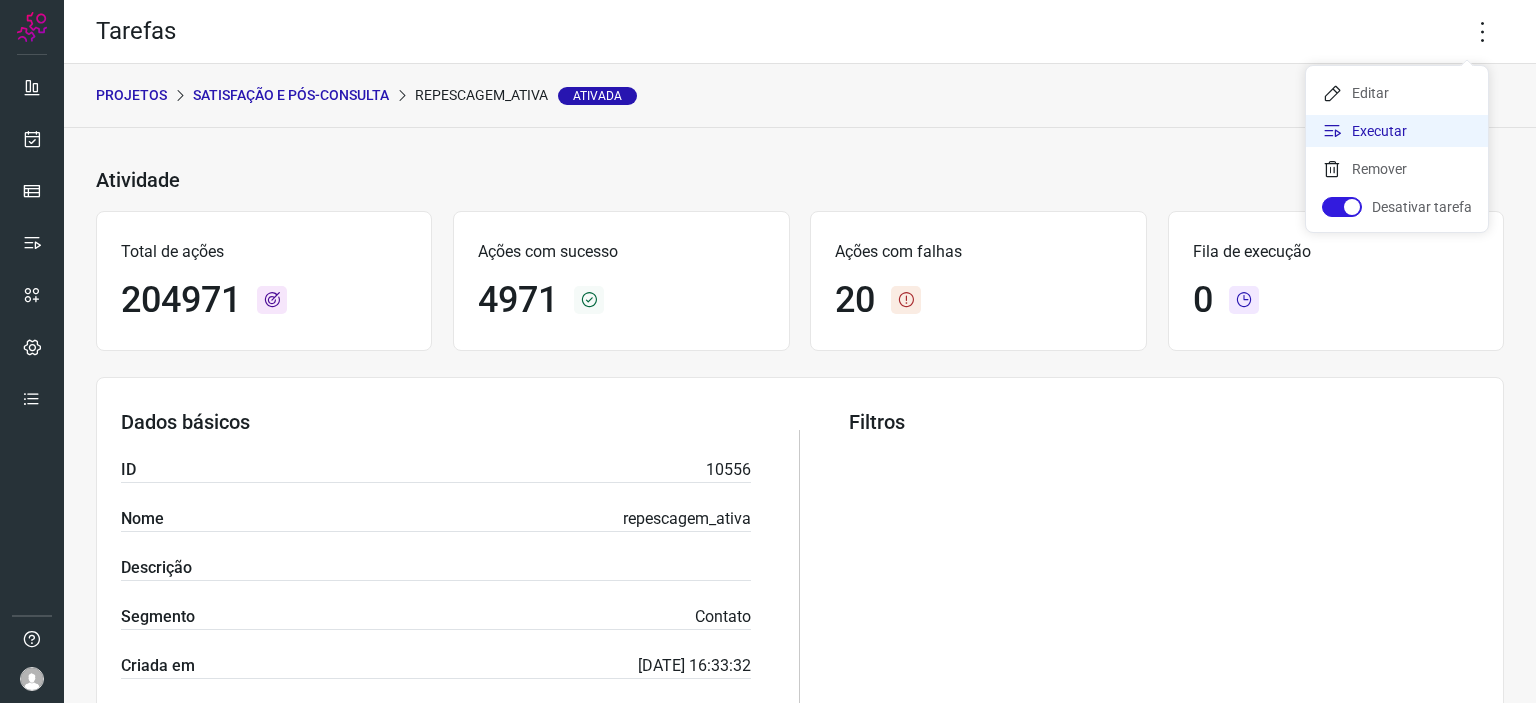click on "Executar" 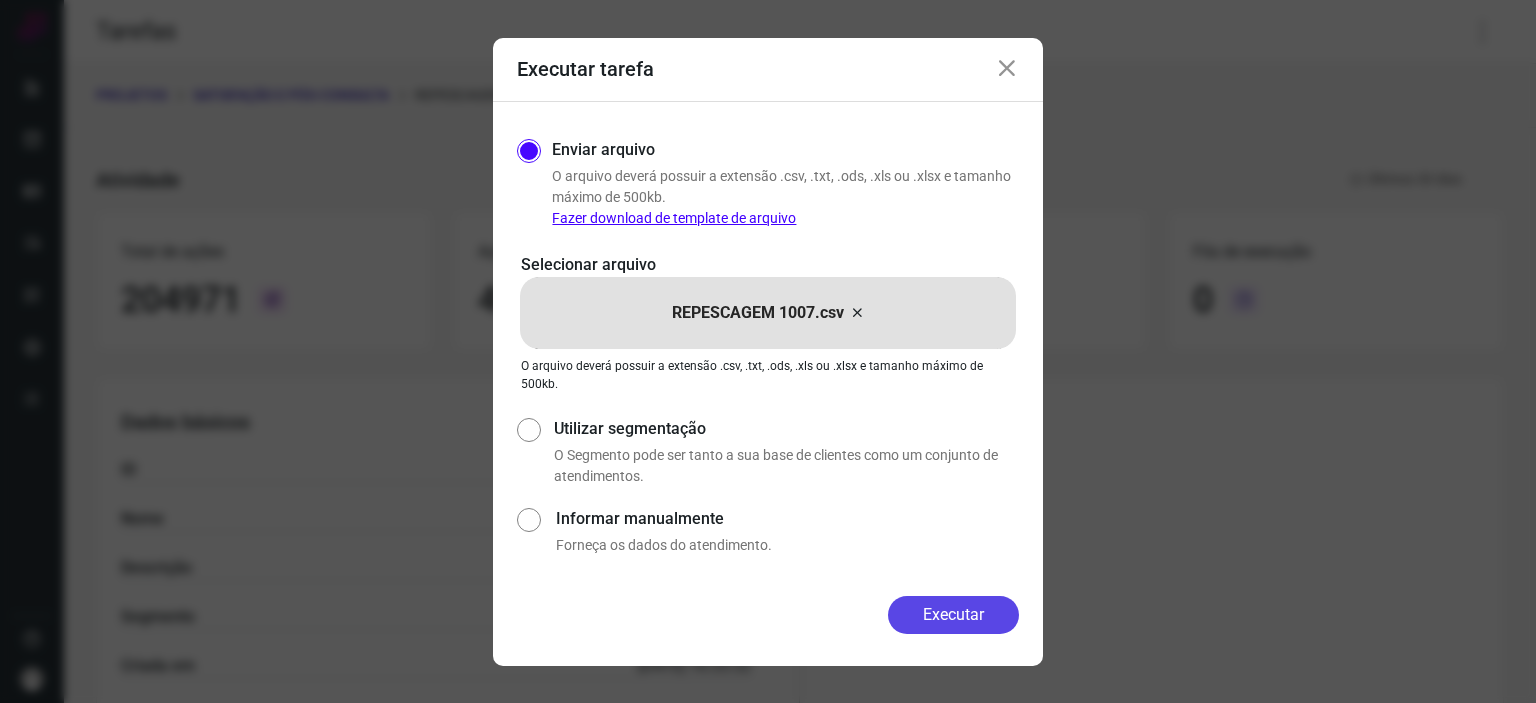 click on "Executar" at bounding box center (953, 615) 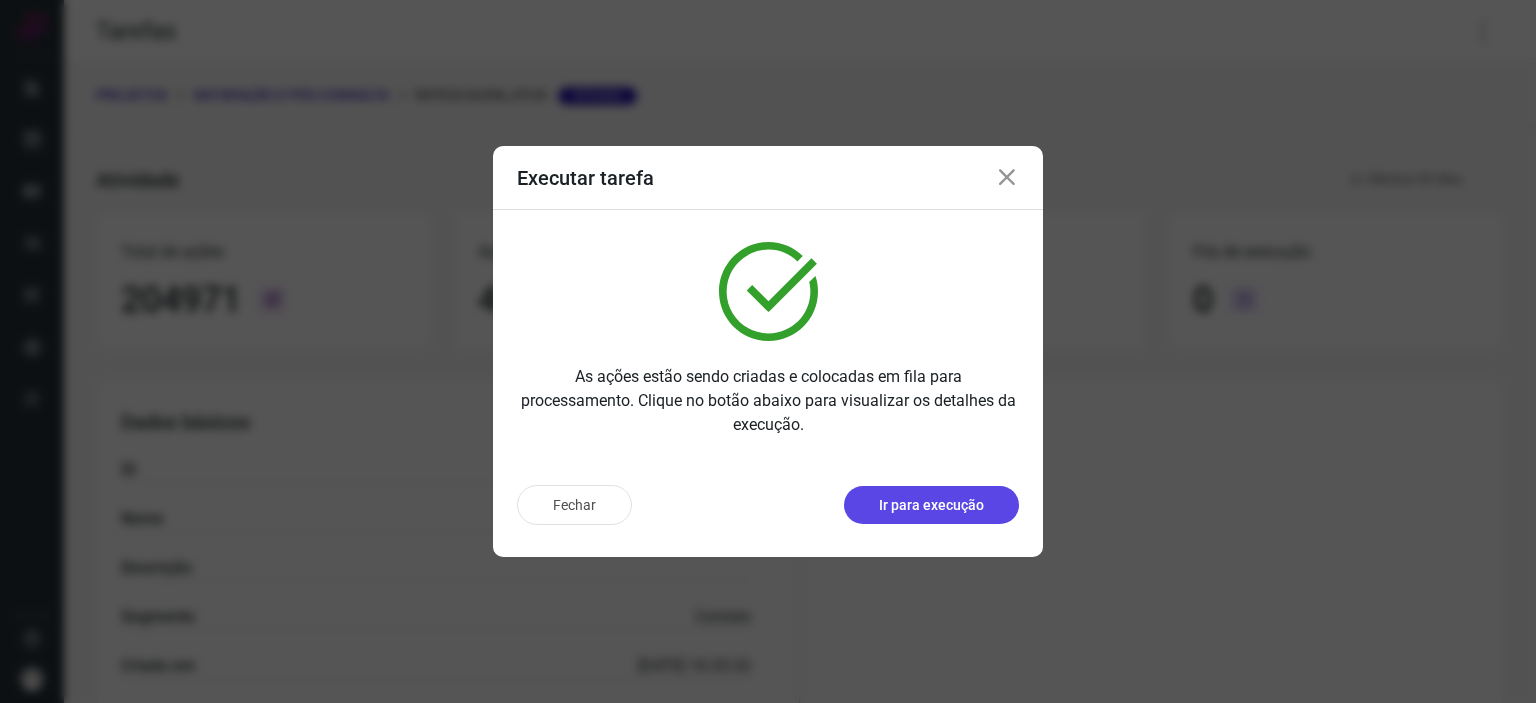 click on "Ir para execução" at bounding box center (931, 505) 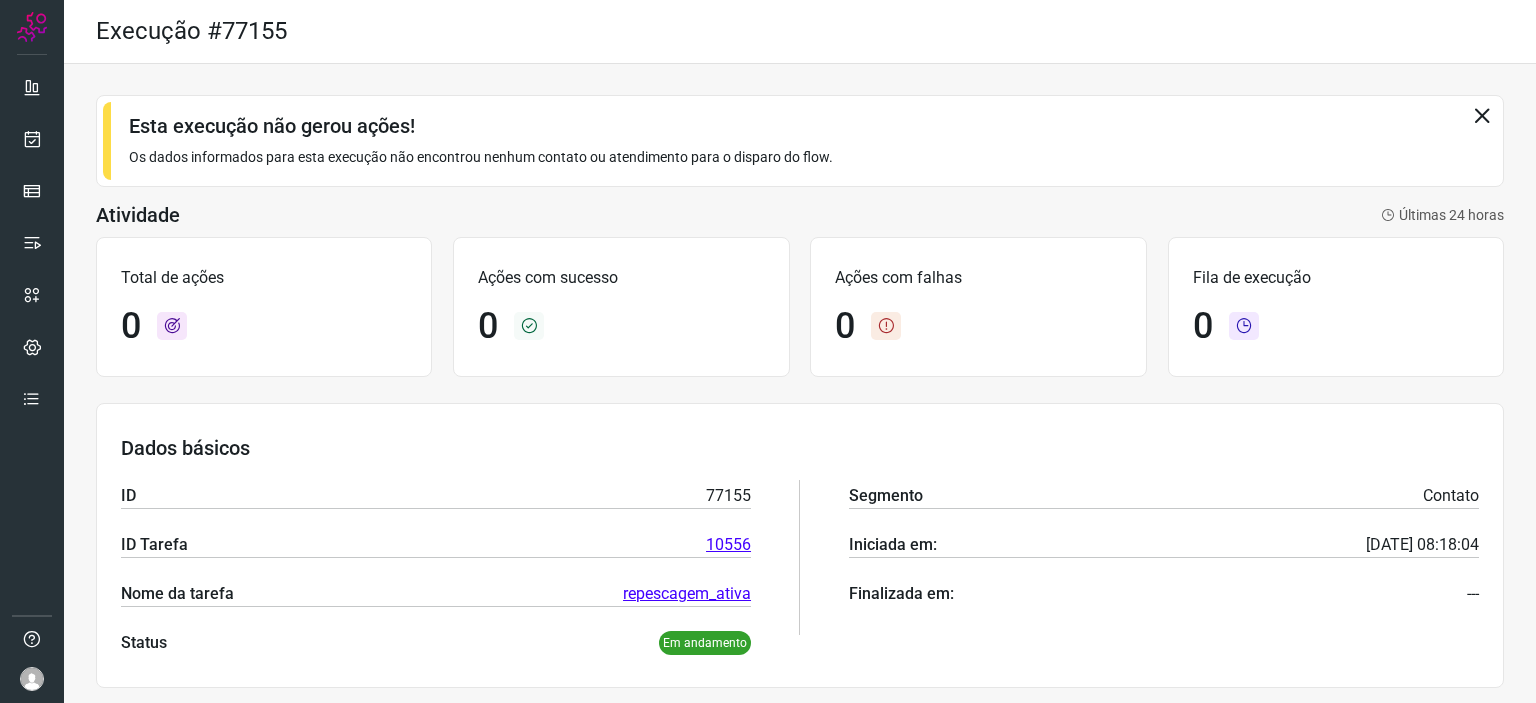 click on "Os dados informados para esta execução não encontrou nenhum contato ou atendimento para o disparo do flow." at bounding box center (800, 157) 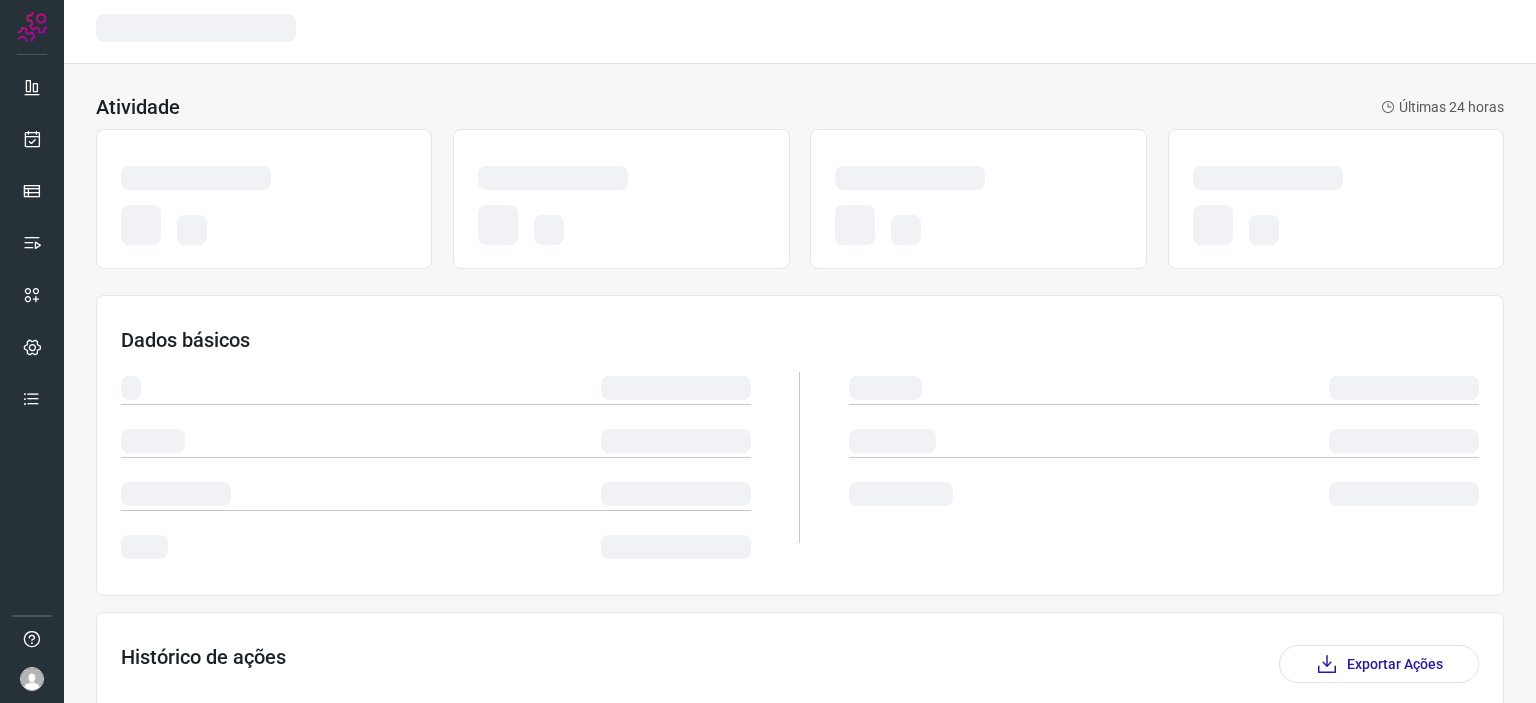 scroll, scrollTop: 0, scrollLeft: 0, axis: both 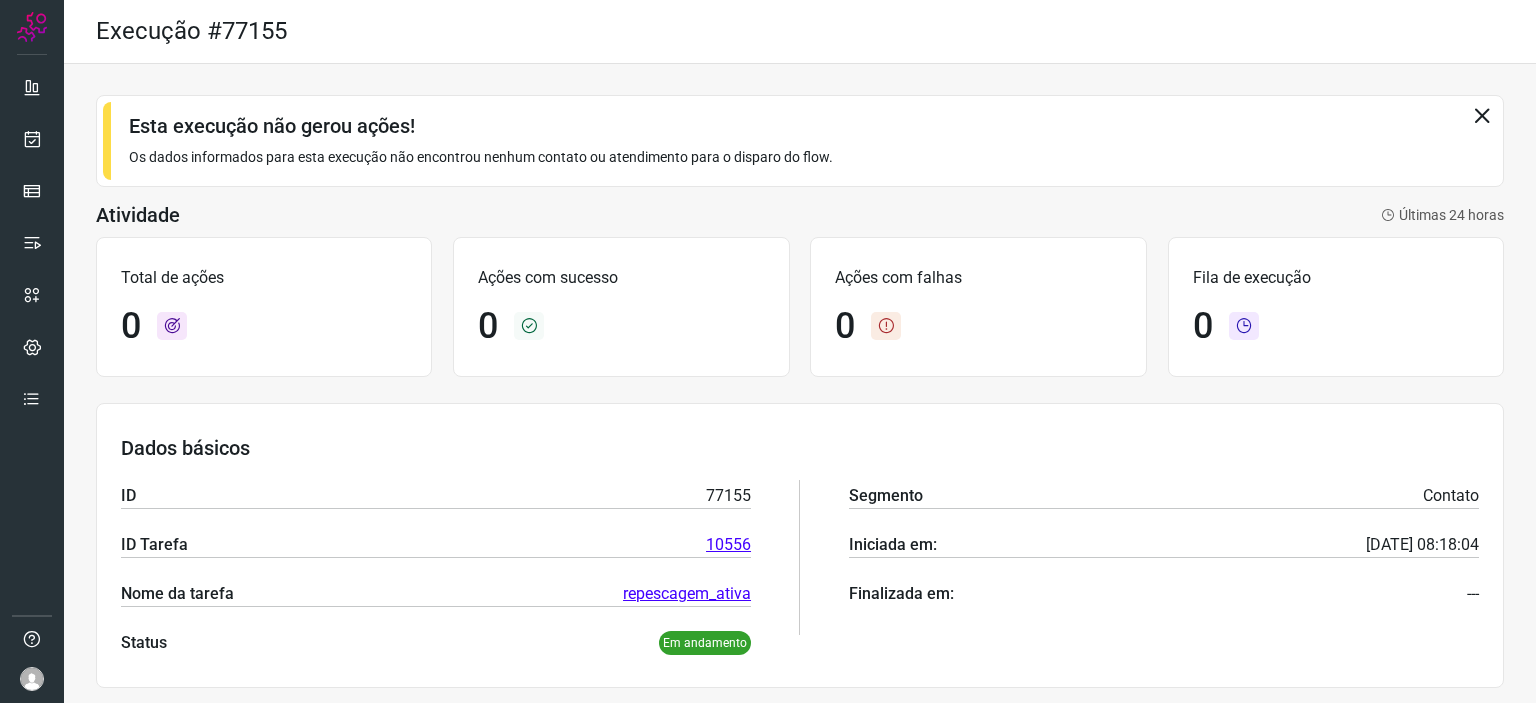 click on "Esta execução não gerou ações! Os dados informados para esta execução não encontrou nenhum contato ou atendimento para o disparo do flow. Atividade  Últimas 24 horas  Total de ações 0 Ações com sucesso 0 Ações com falhas 0 Fila de execução 0 Dados básicos ID 77155 ID Tarefa 10556 Nome da tarefa repescagem_ativa Status Em andamento Segmento Contato Iniciada em: [DATE] 08:18:04 Finalizada em: --- Histórico de ações  Exportar Ações  Ação ID do contato Status Processado Criado  Nenhum resultado encontrado.  Listar todos" at bounding box center (800, 523) 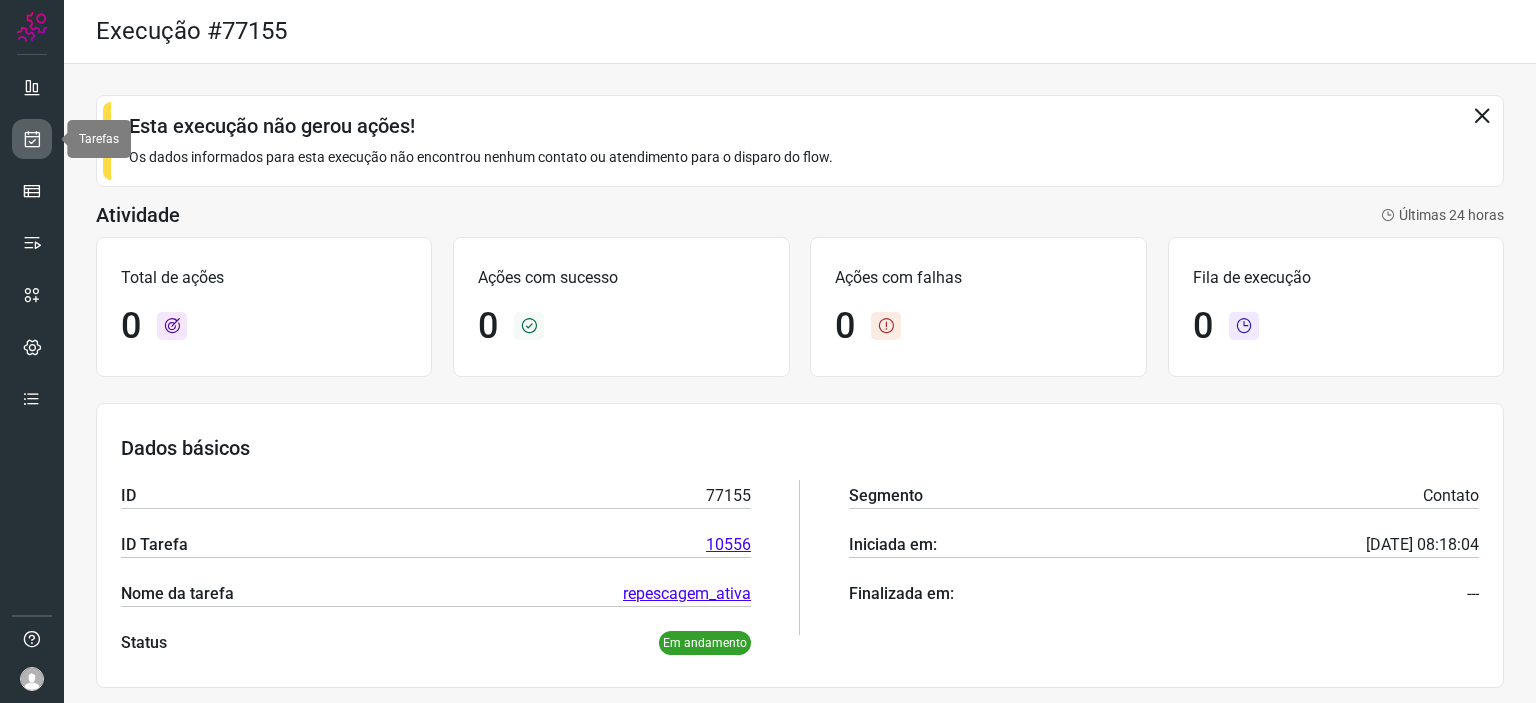 click at bounding box center (32, 139) 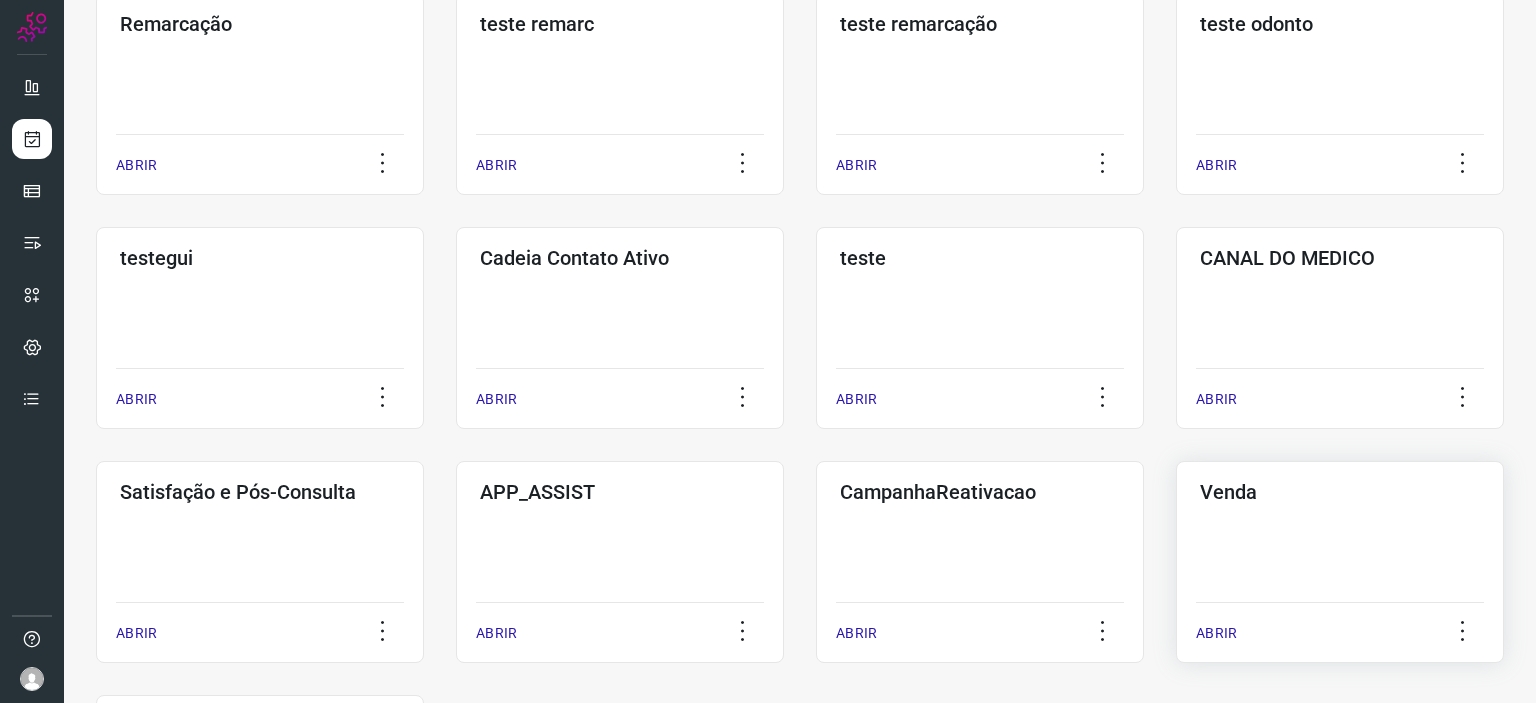 scroll, scrollTop: 644, scrollLeft: 0, axis: vertical 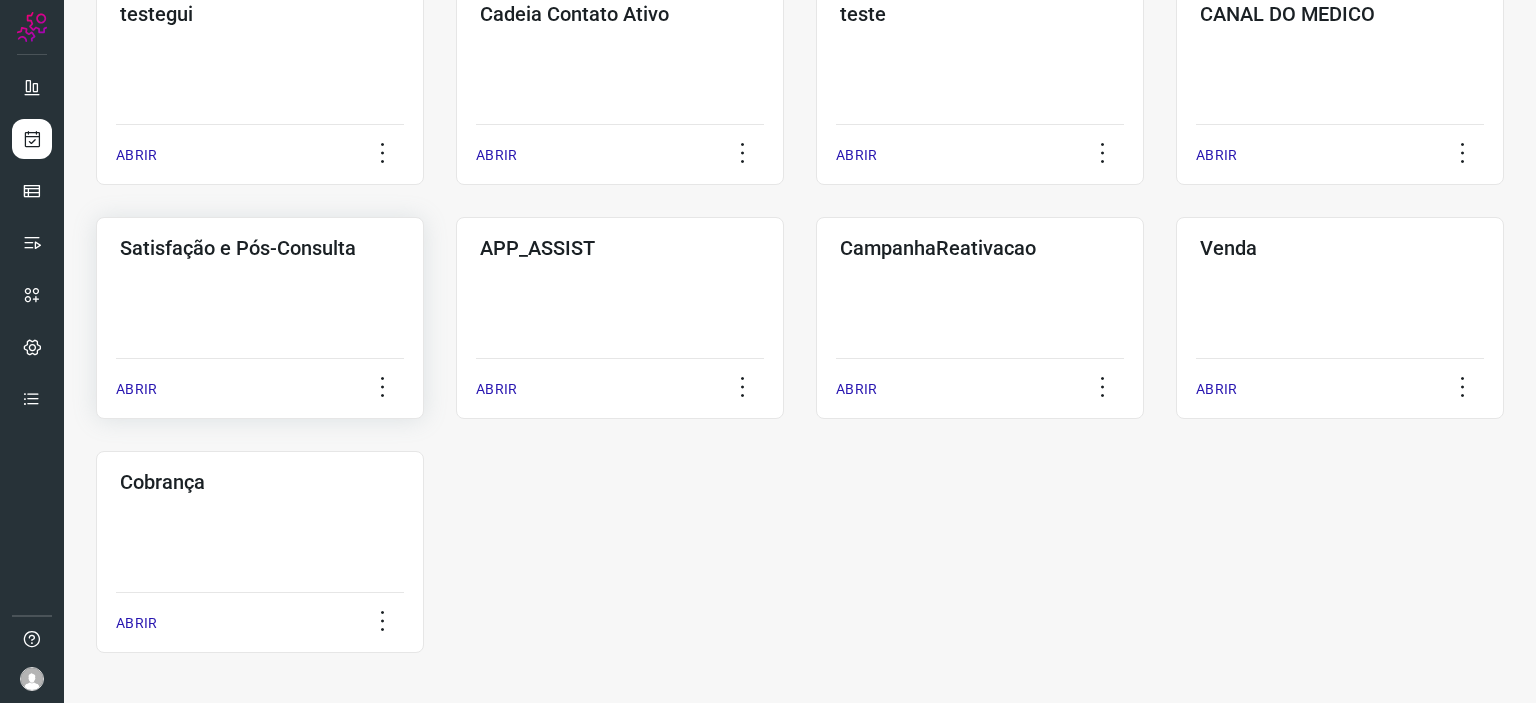 click on "Satisfação e Pós-Consulta  ABRIR" 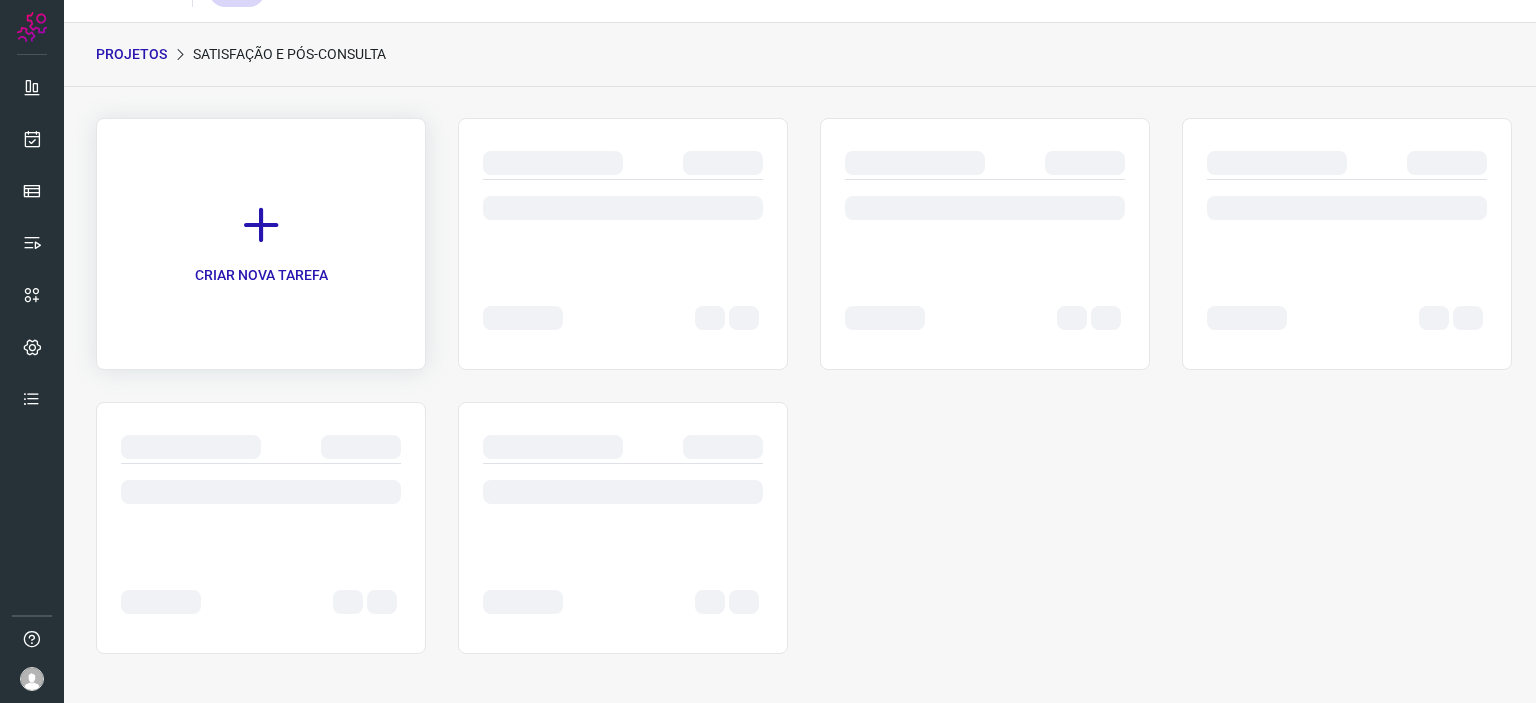 scroll, scrollTop: 0, scrollLeft: 0, axis: both 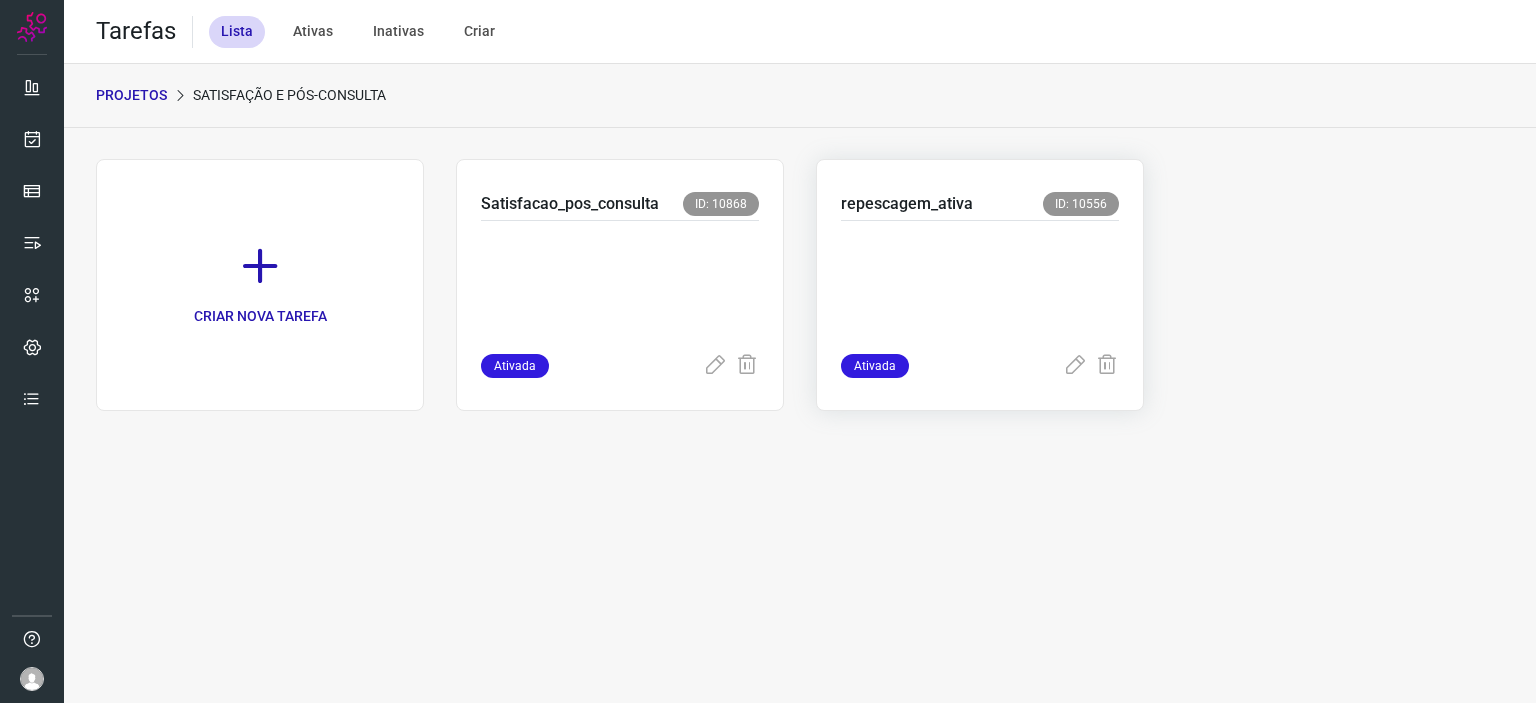 click at bounding box center (980, 283) 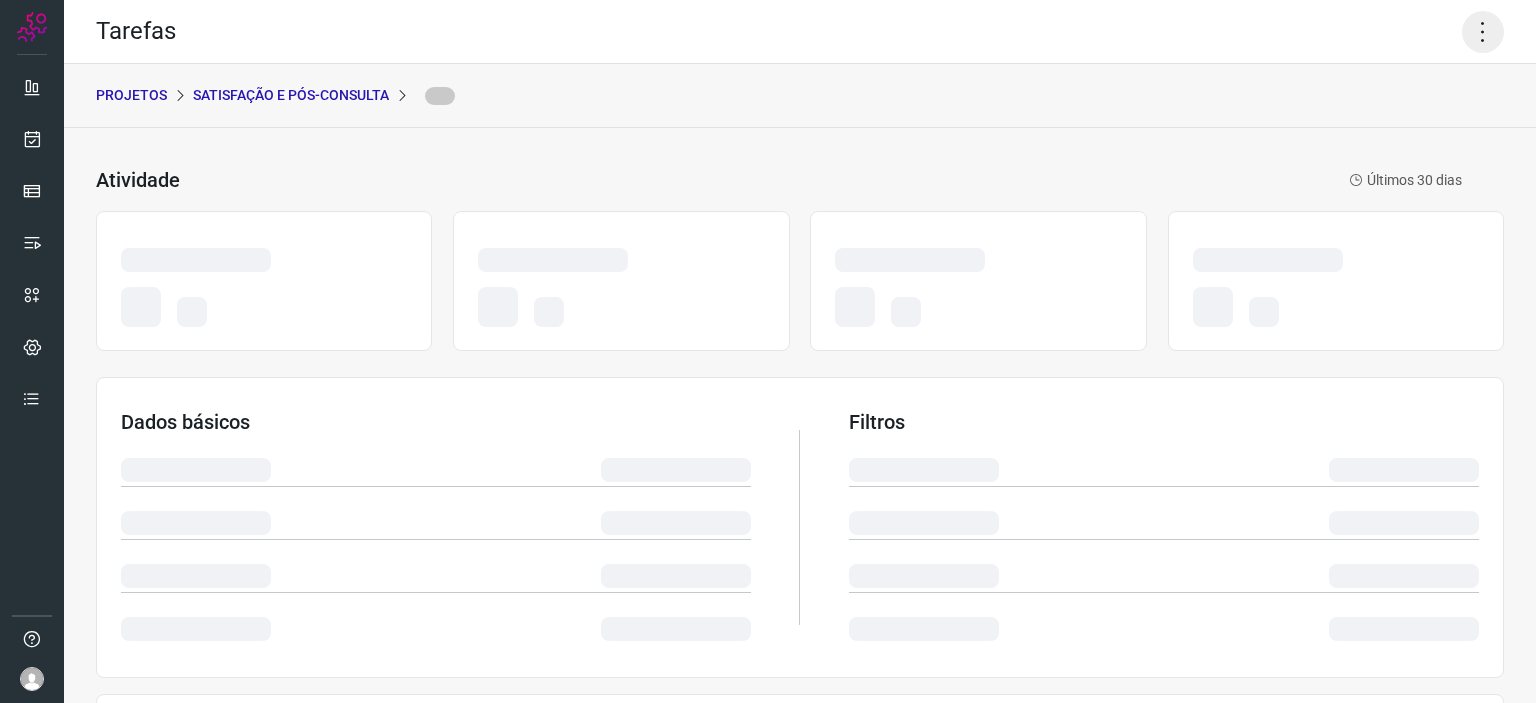 click 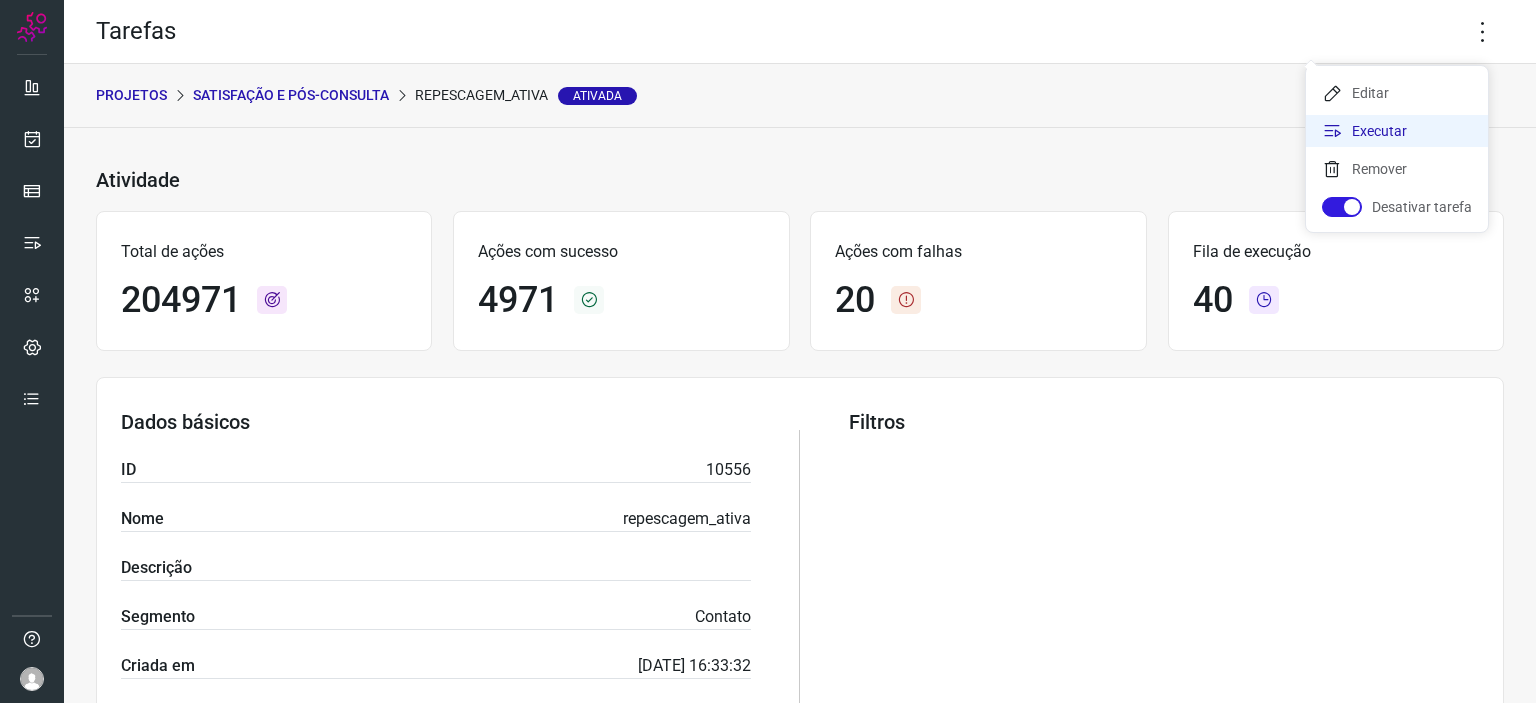 click on "Executar" 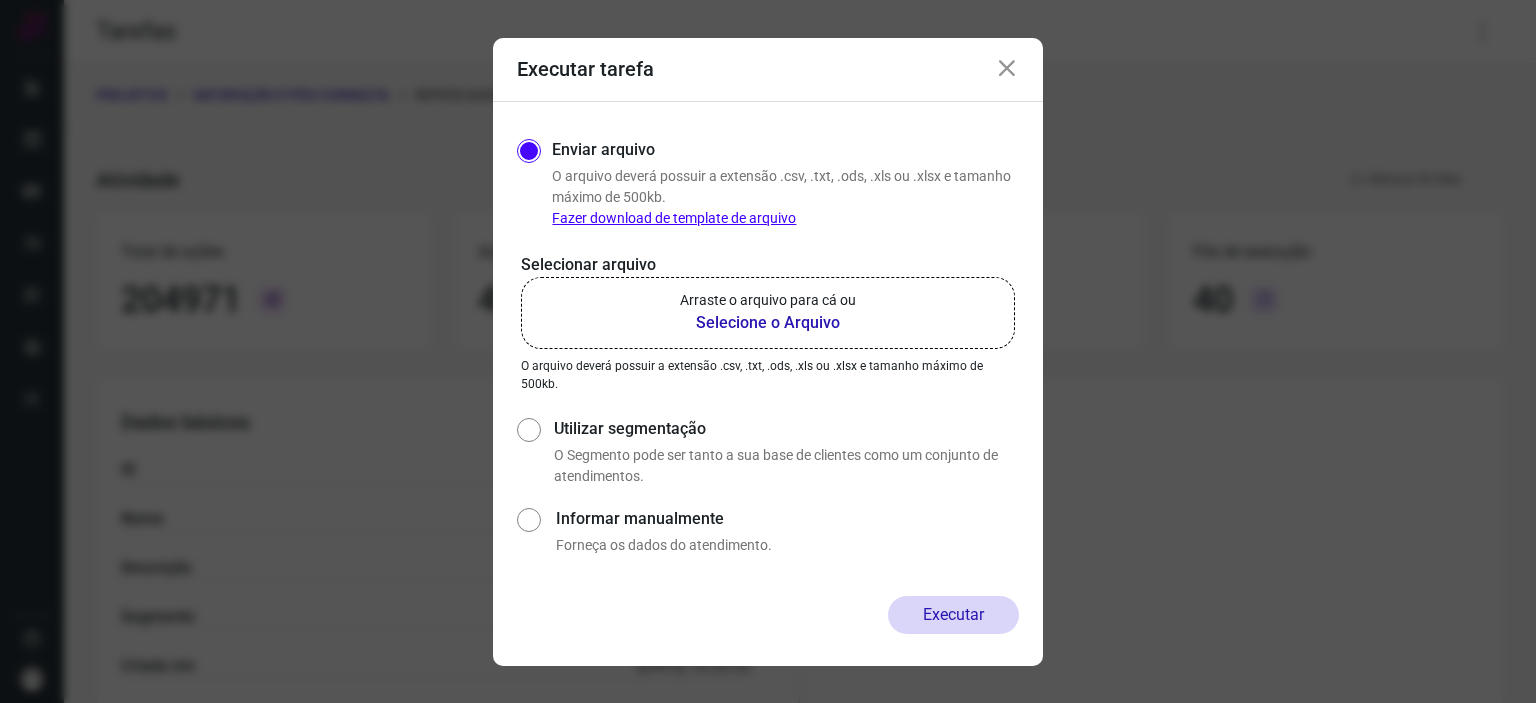 click on "Selecione o Arquivo" at bounding box center (768, 323) 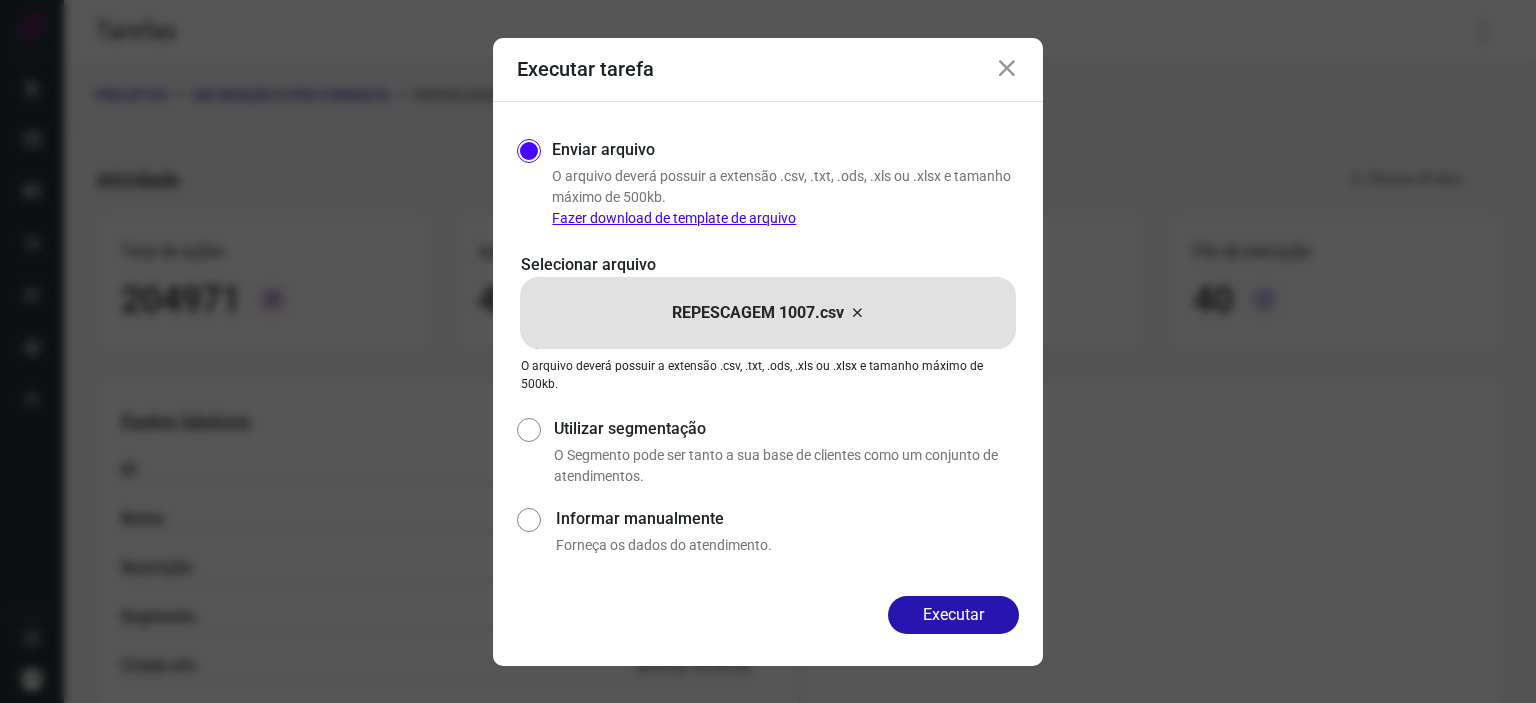 click at bounding box center (1007, 69) 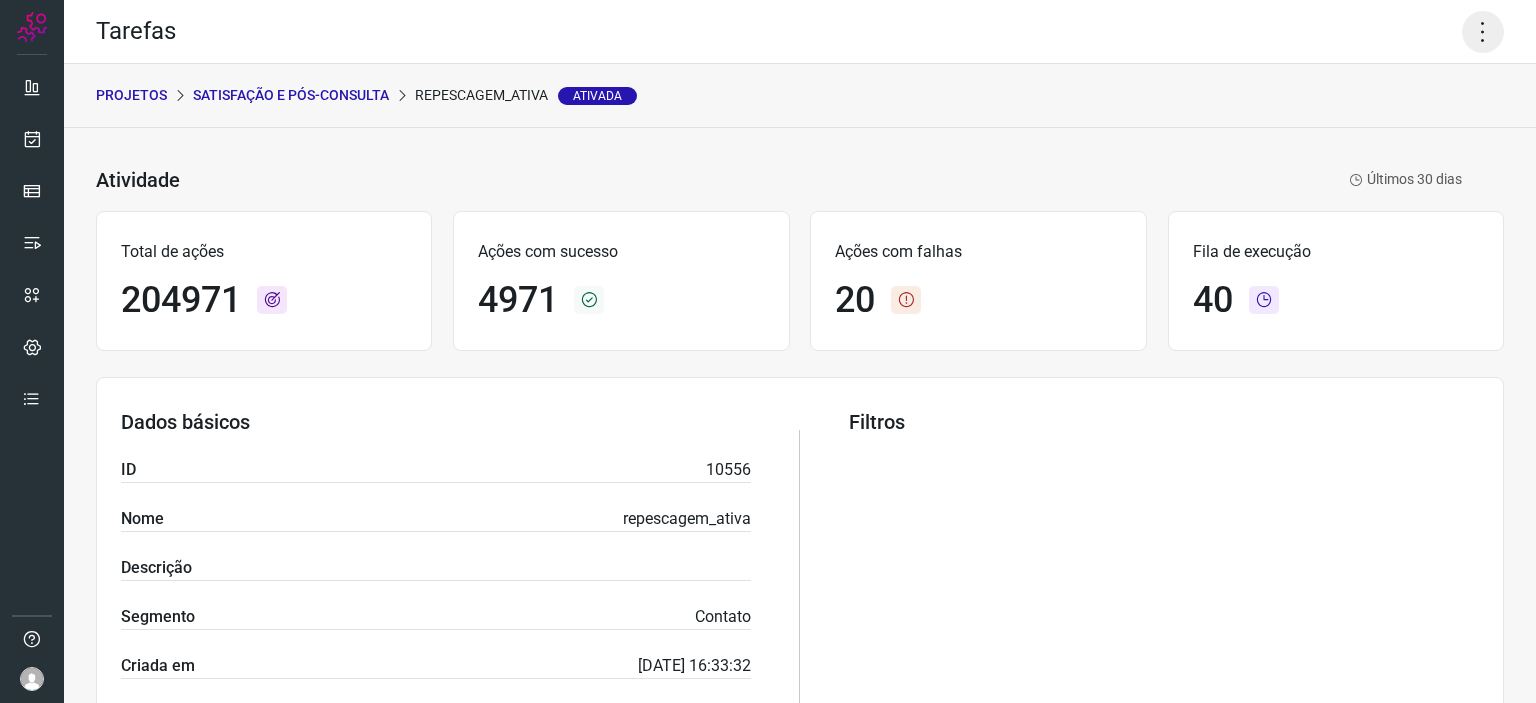 click 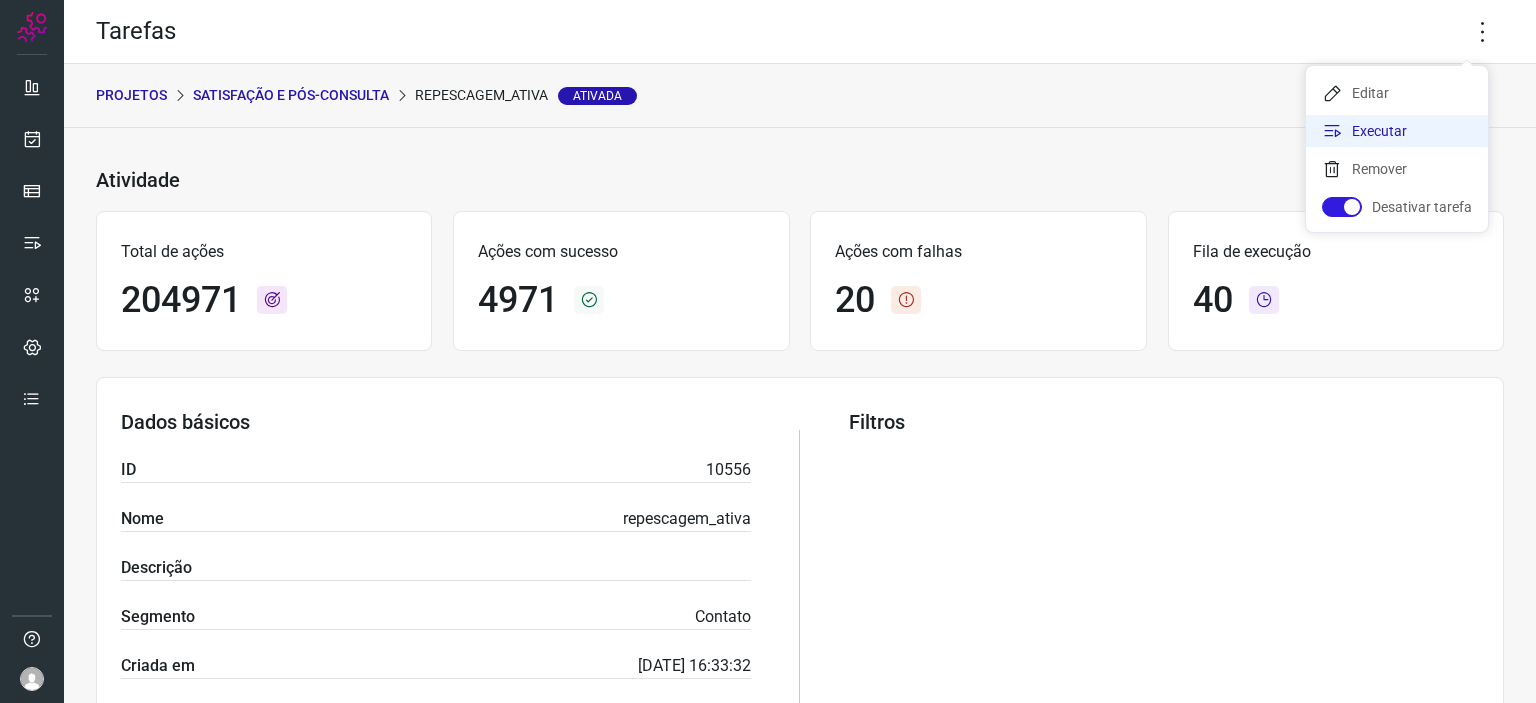 click on "Executar" 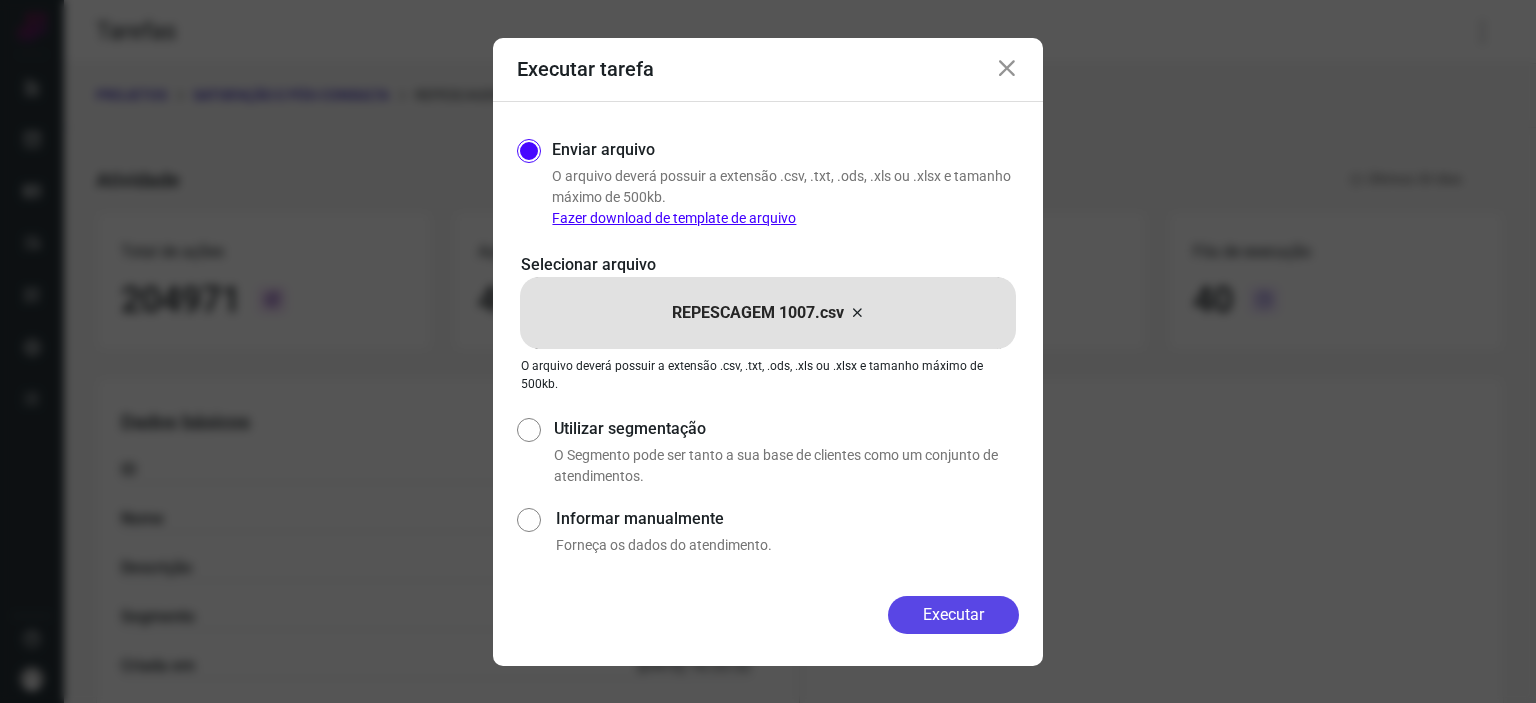 click on "Executar" at bounding box center [953, 615] 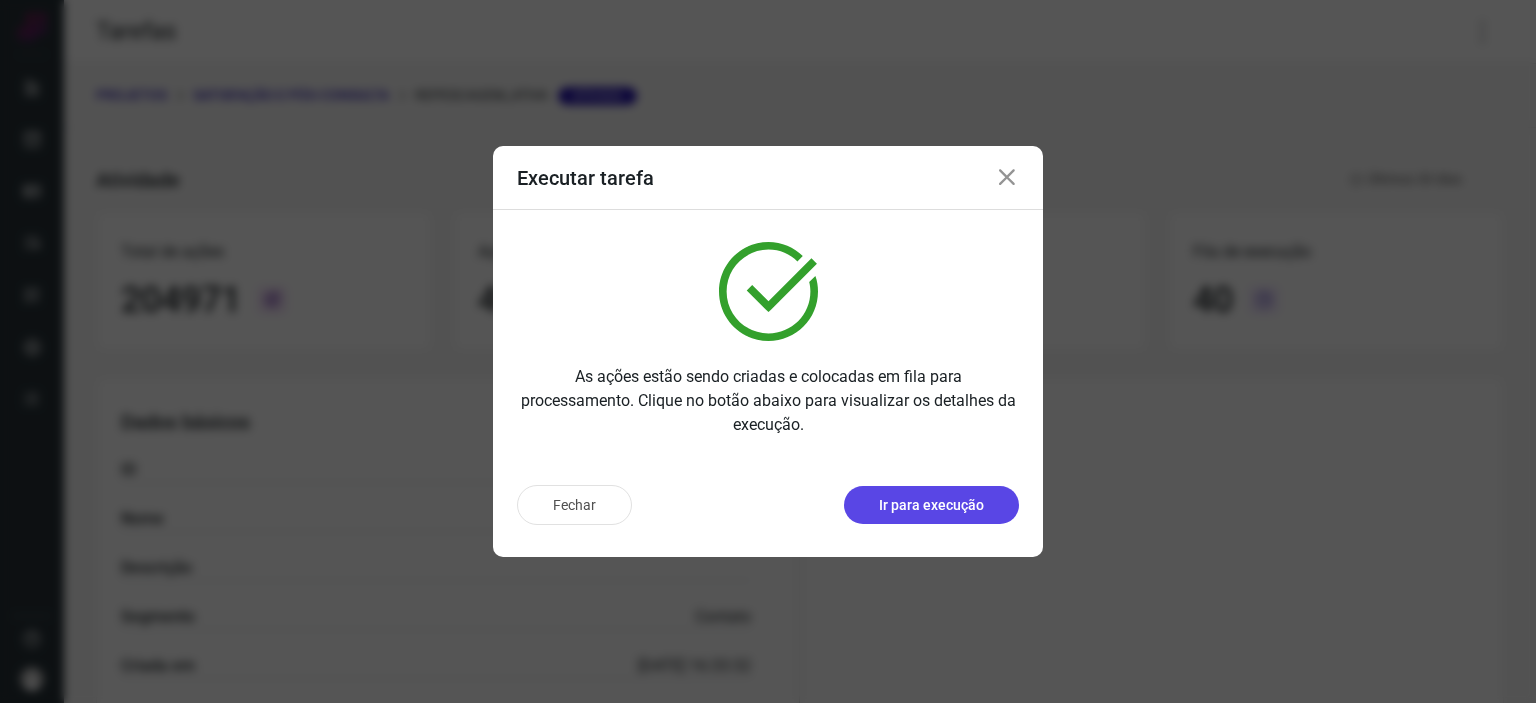 click on "Ir para execução" at bounding box center (931, 505) 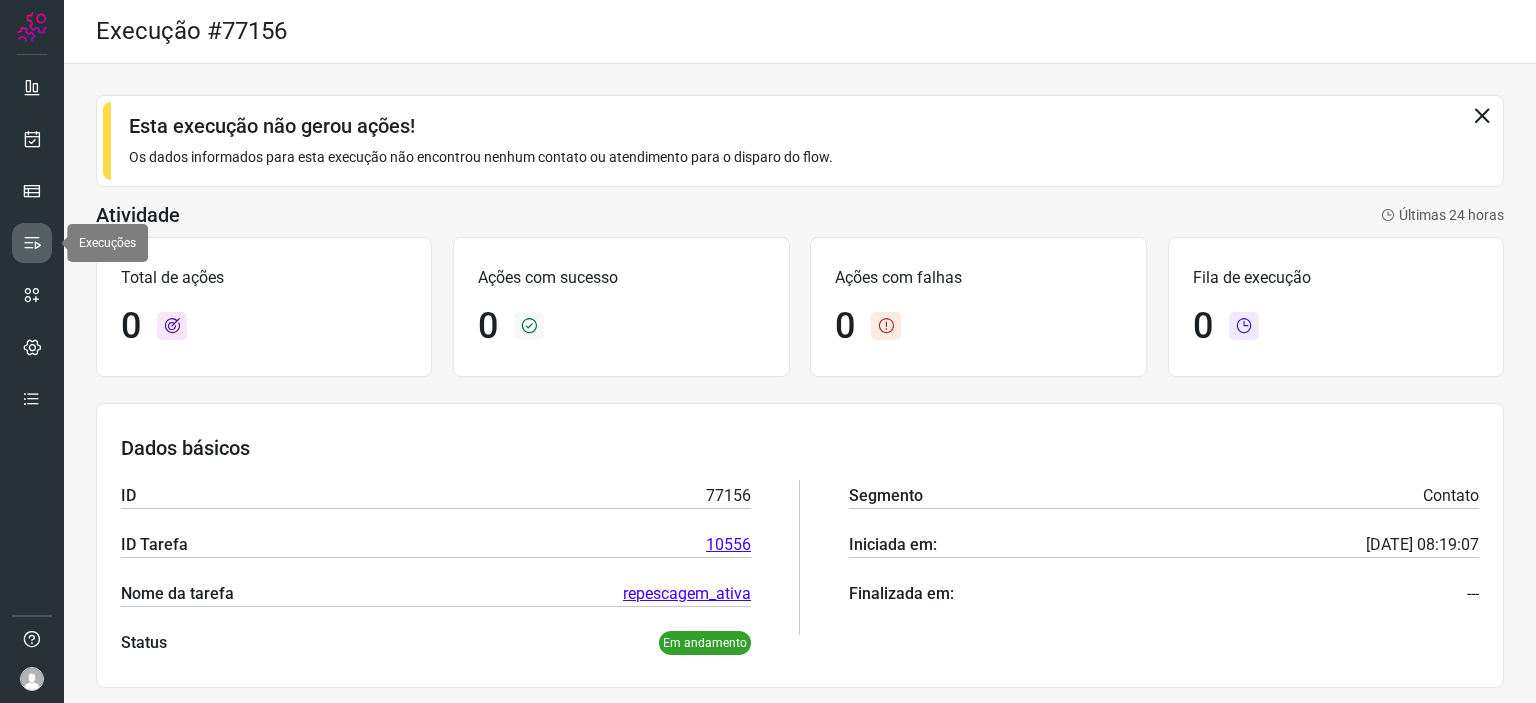 click at bounding box center [32, 243] 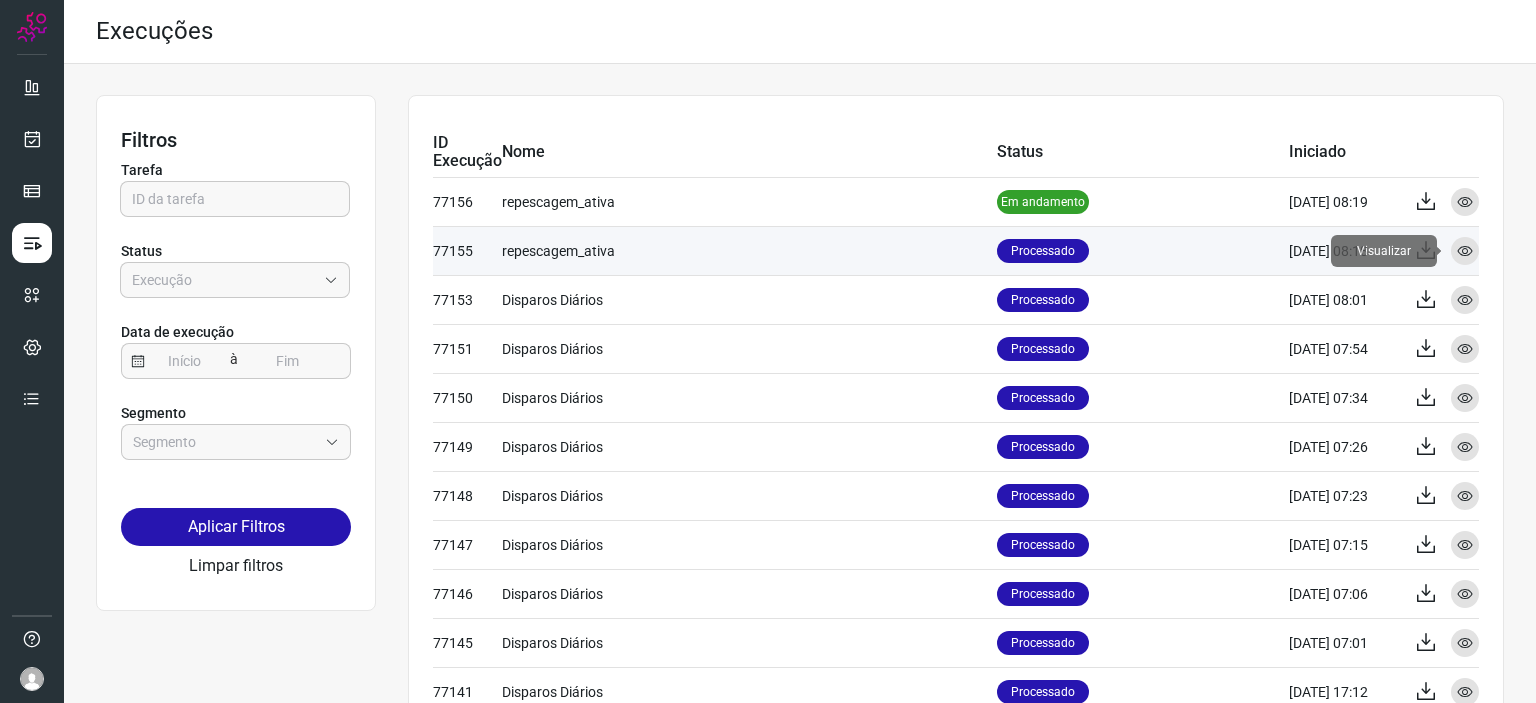 click on "Visualizar" at bounding box center [1465, 251] 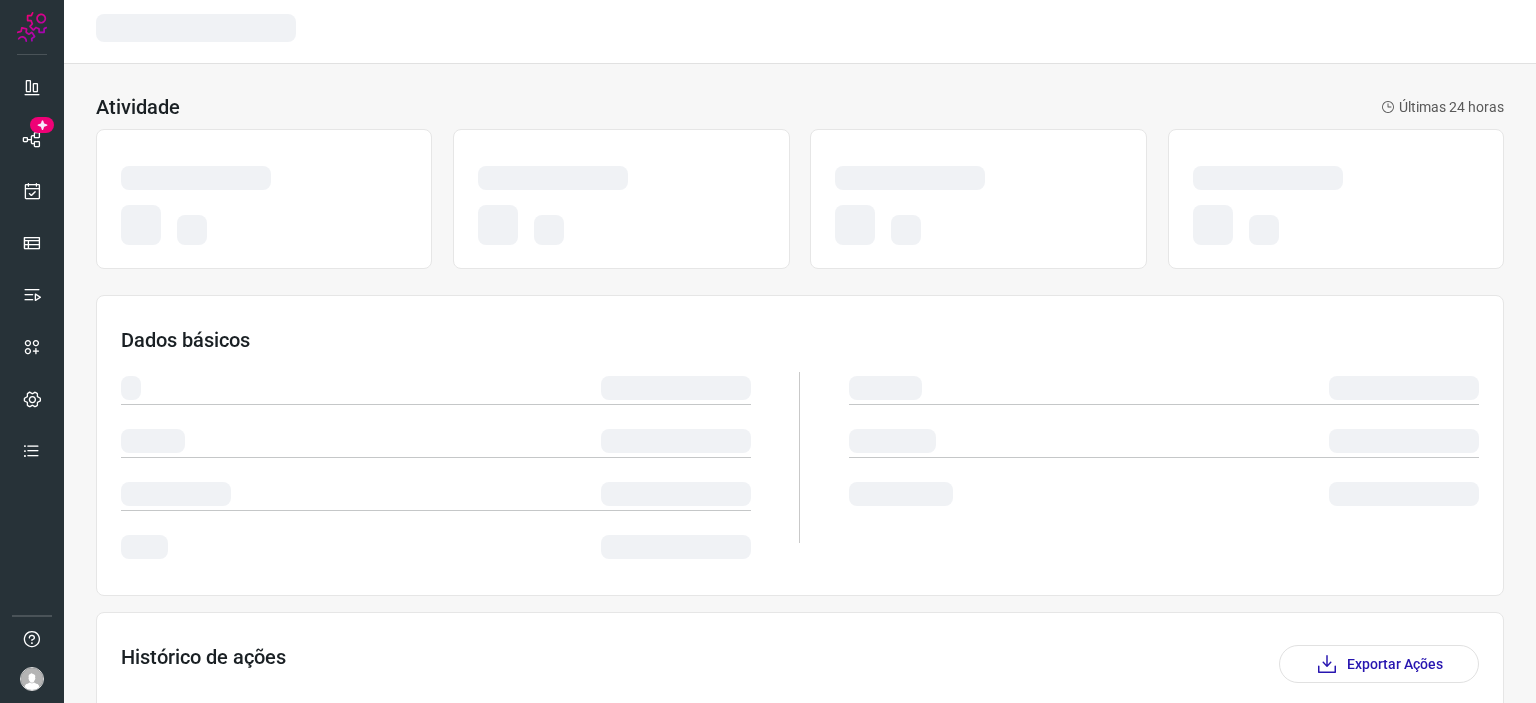 scroll, scrollTop: 0, scrollLeft: 0, axis: both 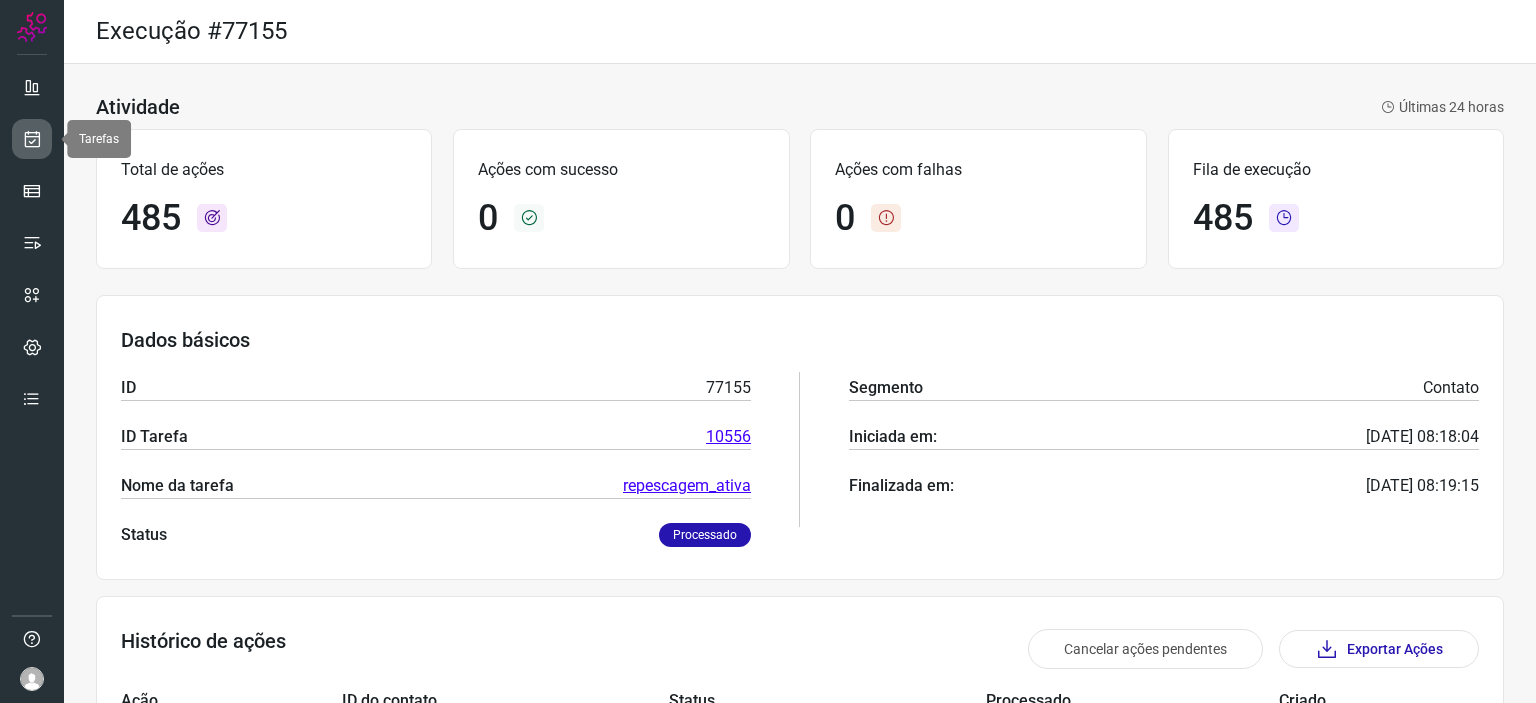 click at bounding box center [32, 139] 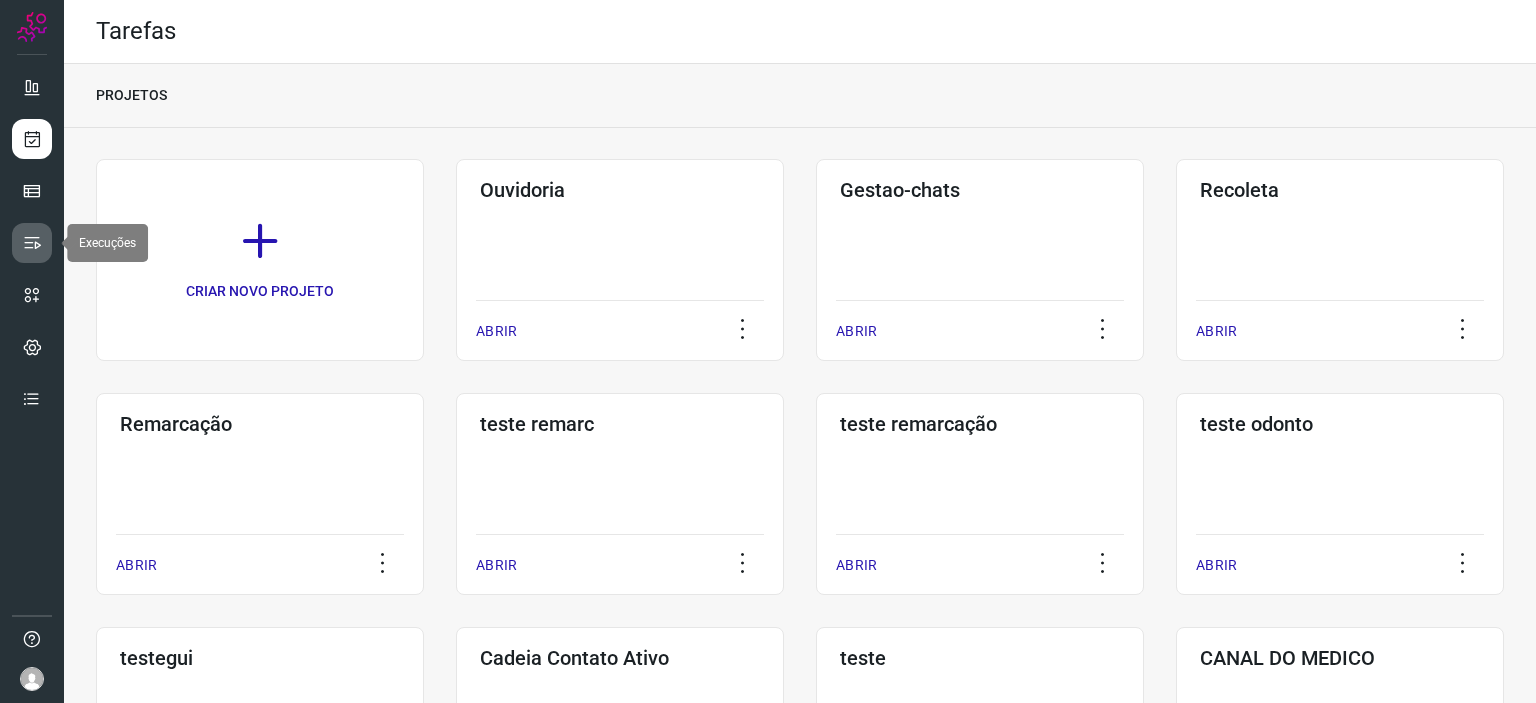 click at bounding box center (32, 243) 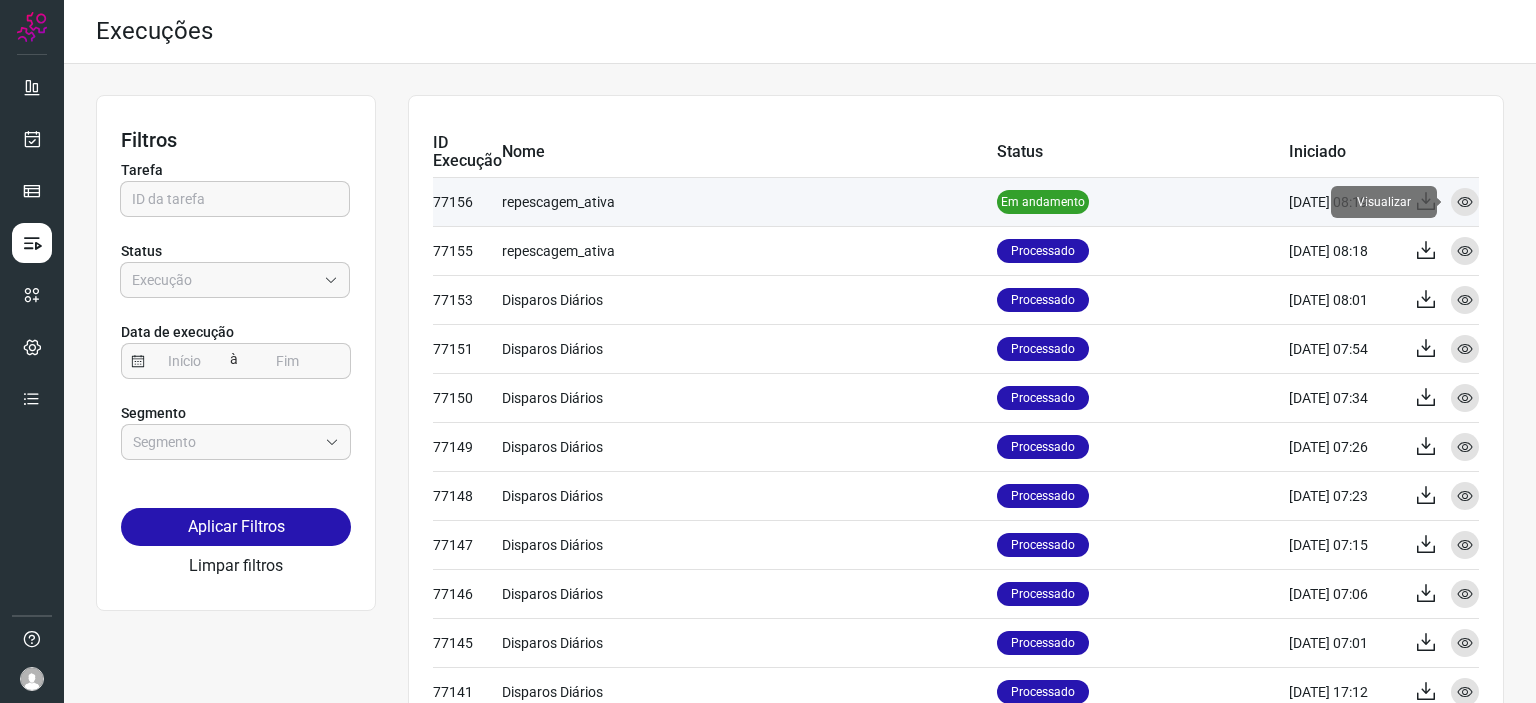 click at bounding box center (1465, 202) 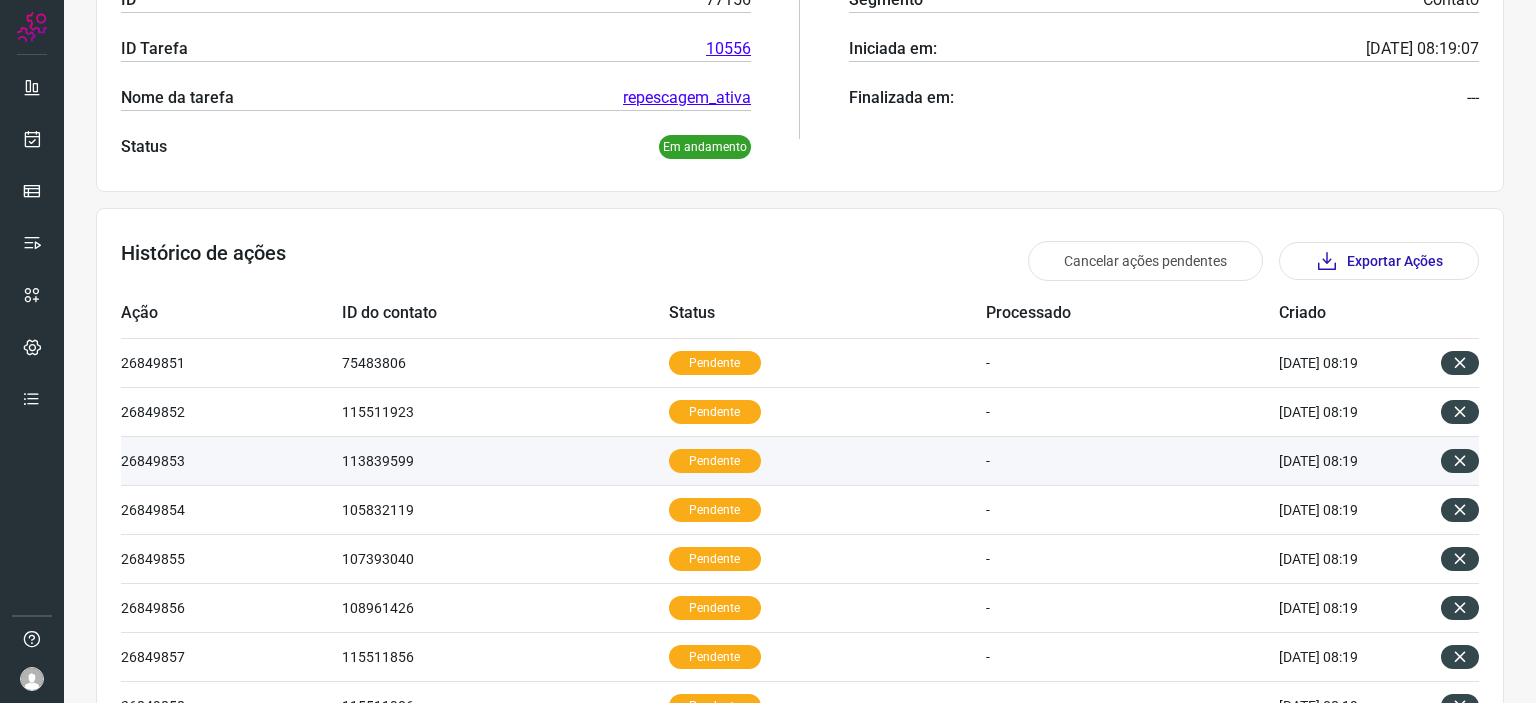 scroll, scrollTop: 400, scrollLeft: 0, axis: vertical 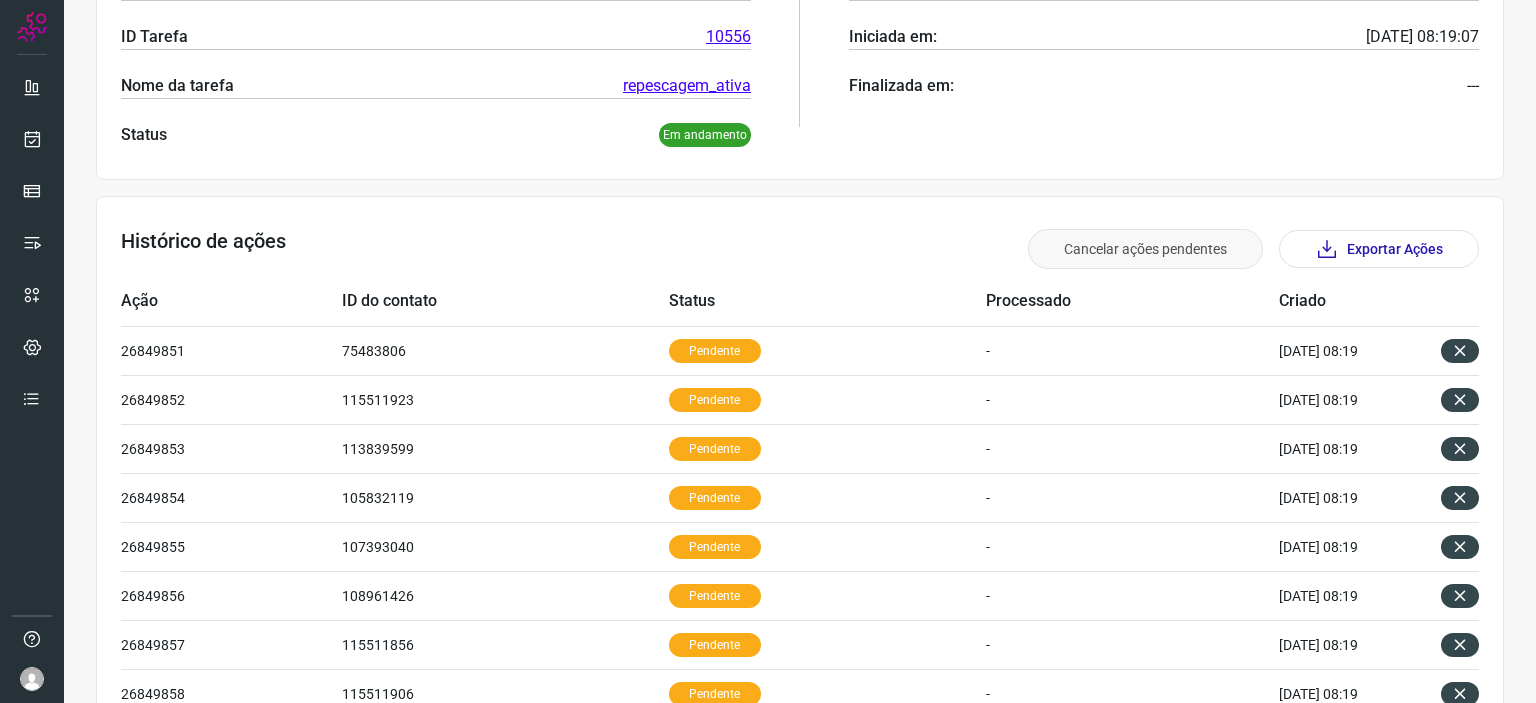 click on "Cancelar ações pendentes" at bounding box center [1145, 249] 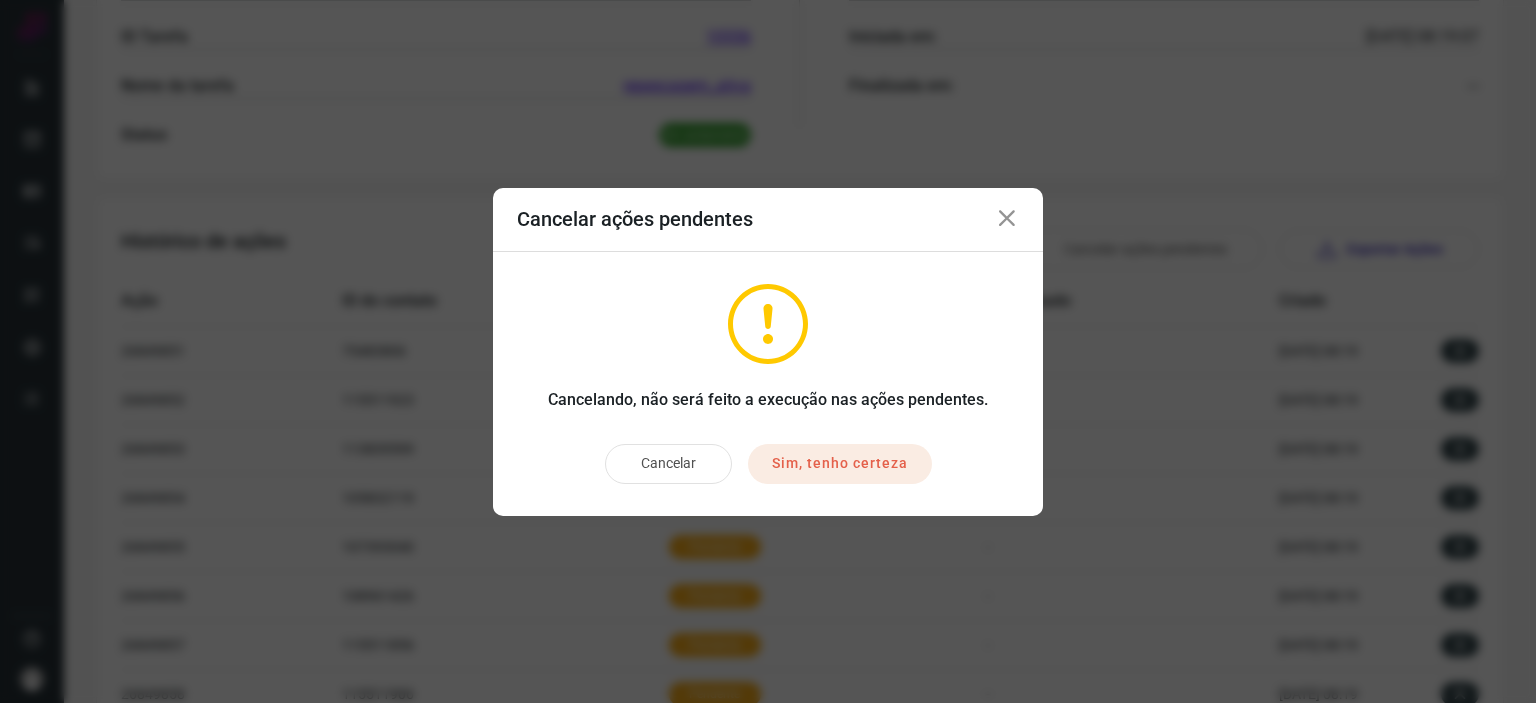 click on "Sim, tenho certeza" at bounding box center (840, 464) 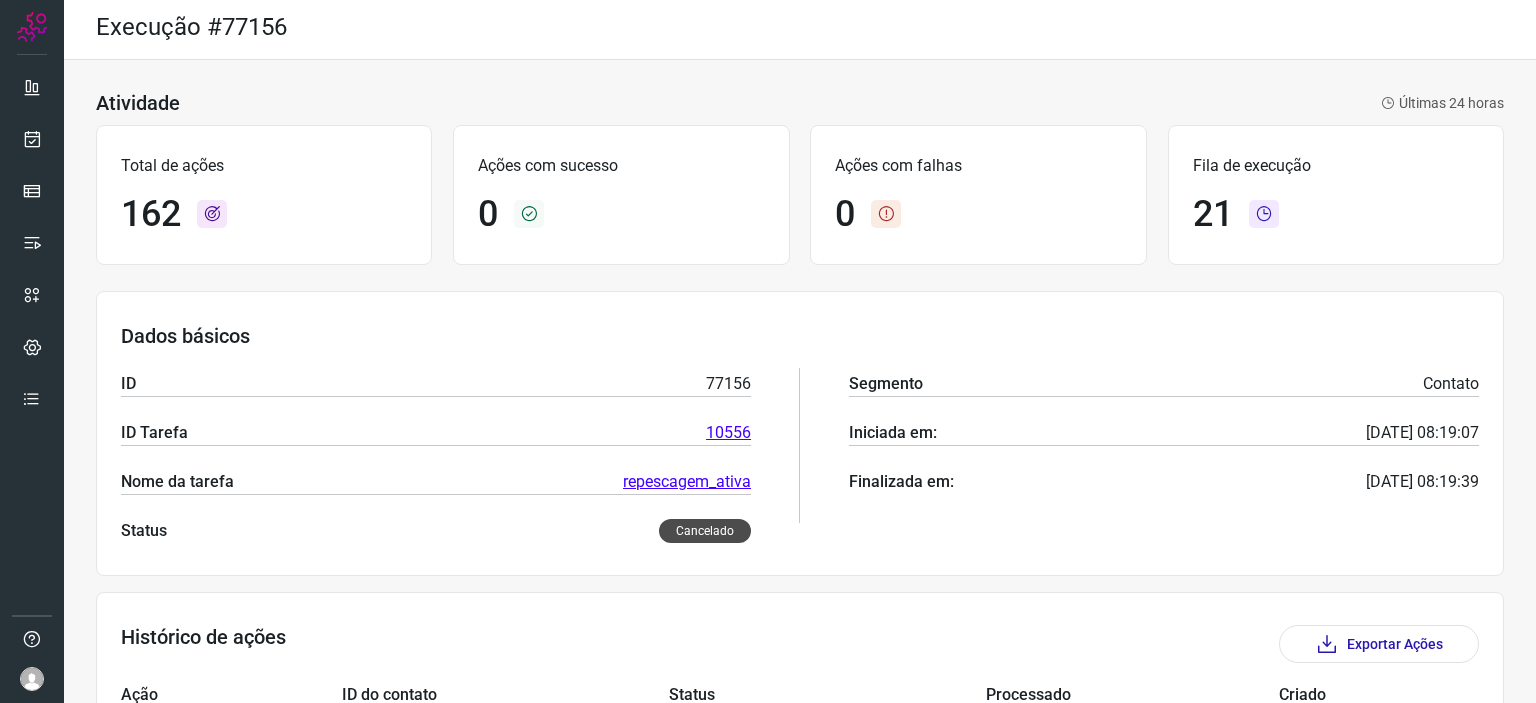 scroll, scrollTop: 0, scrollLeft: 0, axis: both 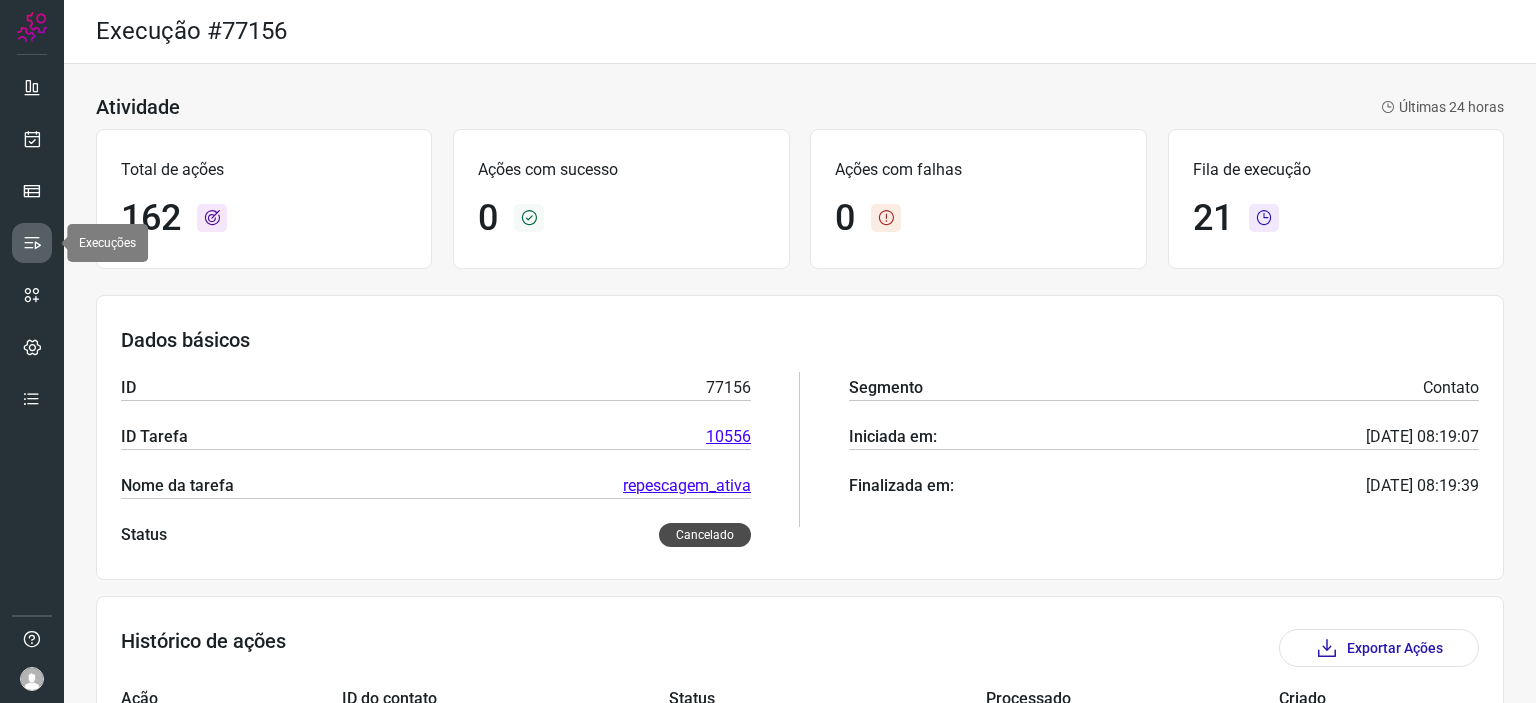 click at bounding box center (32, 243) 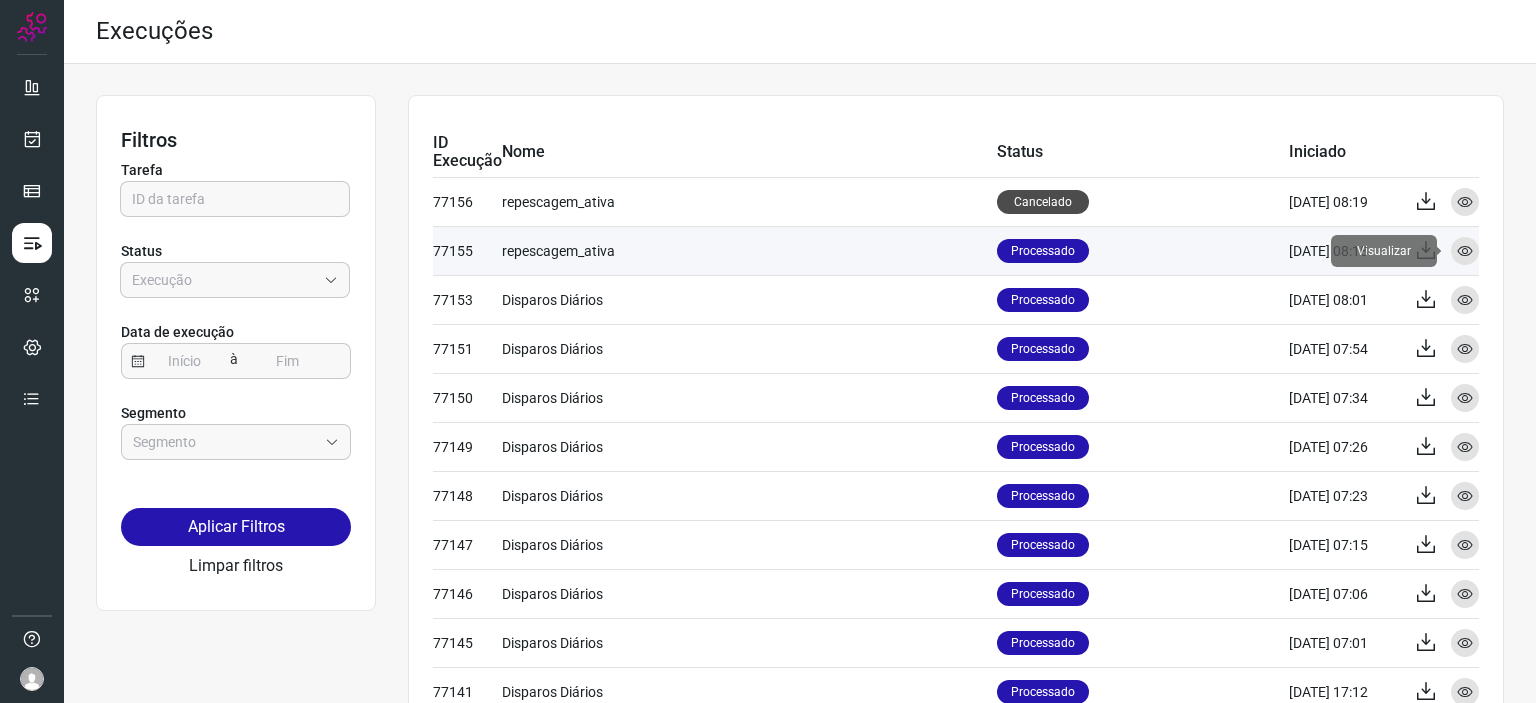 click at bounding box center [1465, 251] 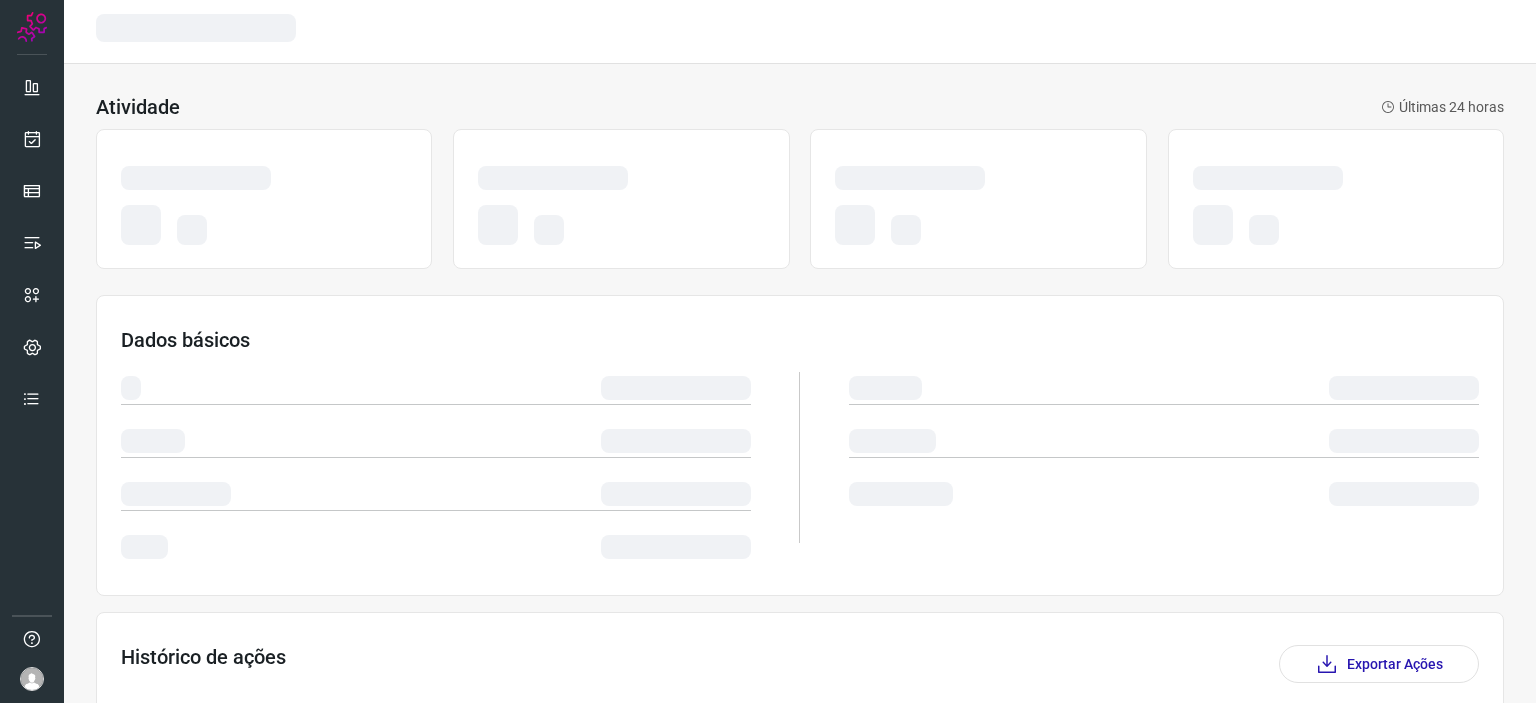 scroll, scrollTop: 0, scrollLeft: 0, axis: both 